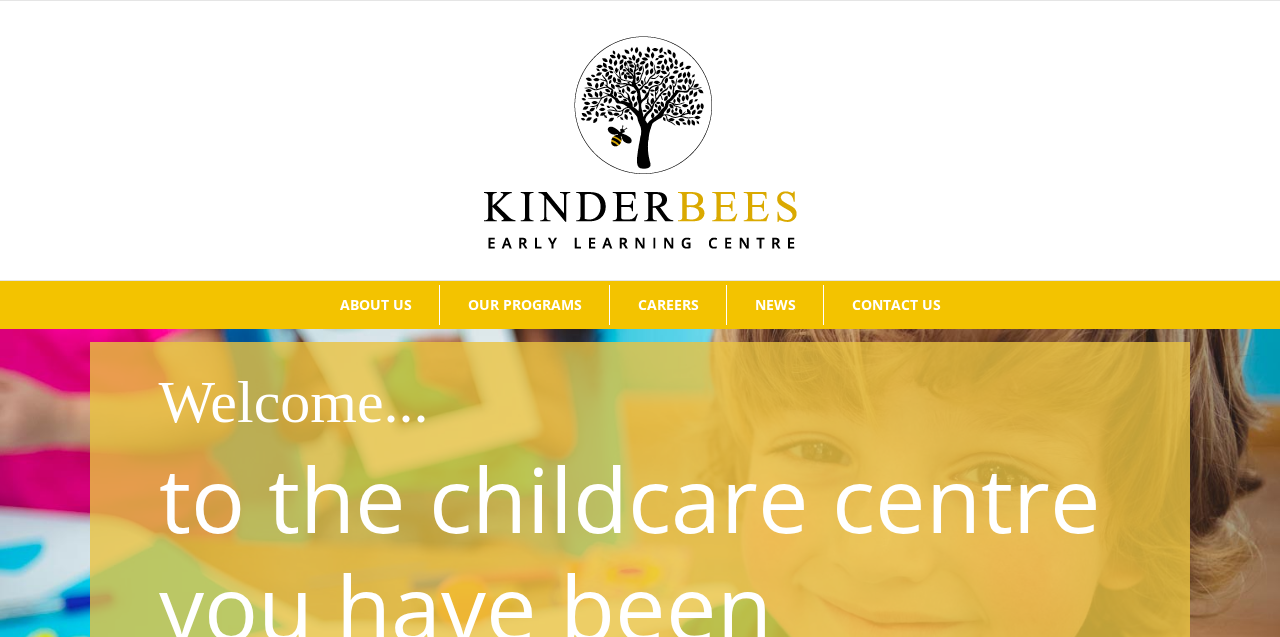 scroll, scrollTop: 0, scrollLeft: 0, axis: both 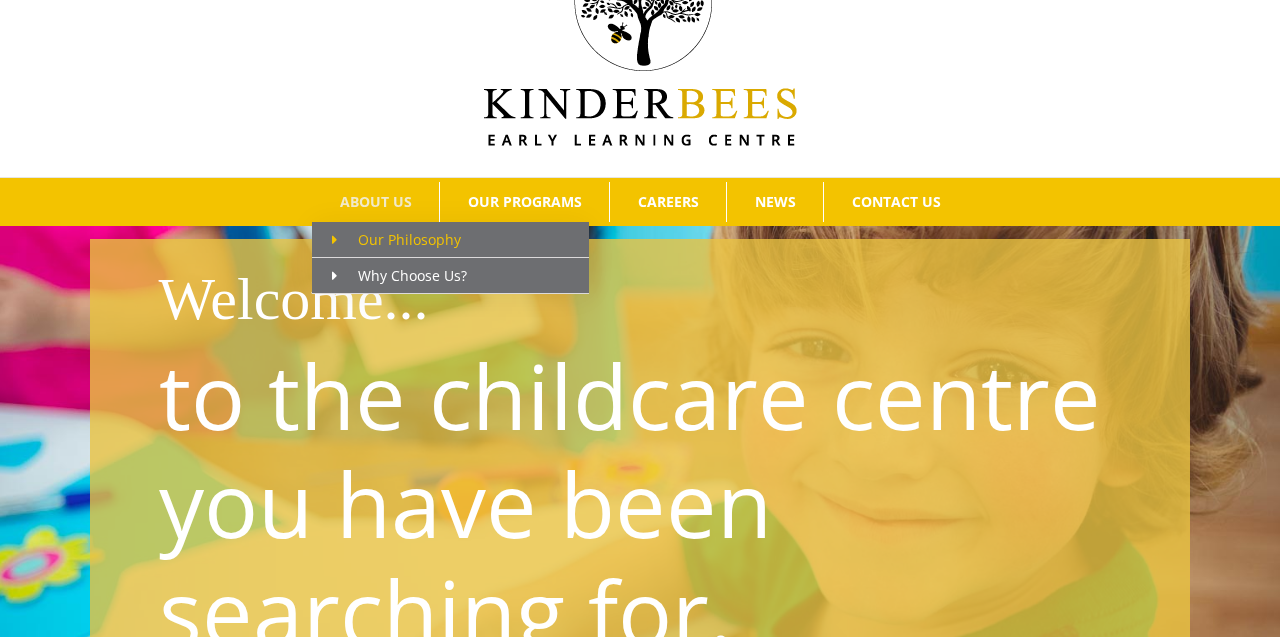 click on "Our Philosophy" at bounding box center [450, 240] 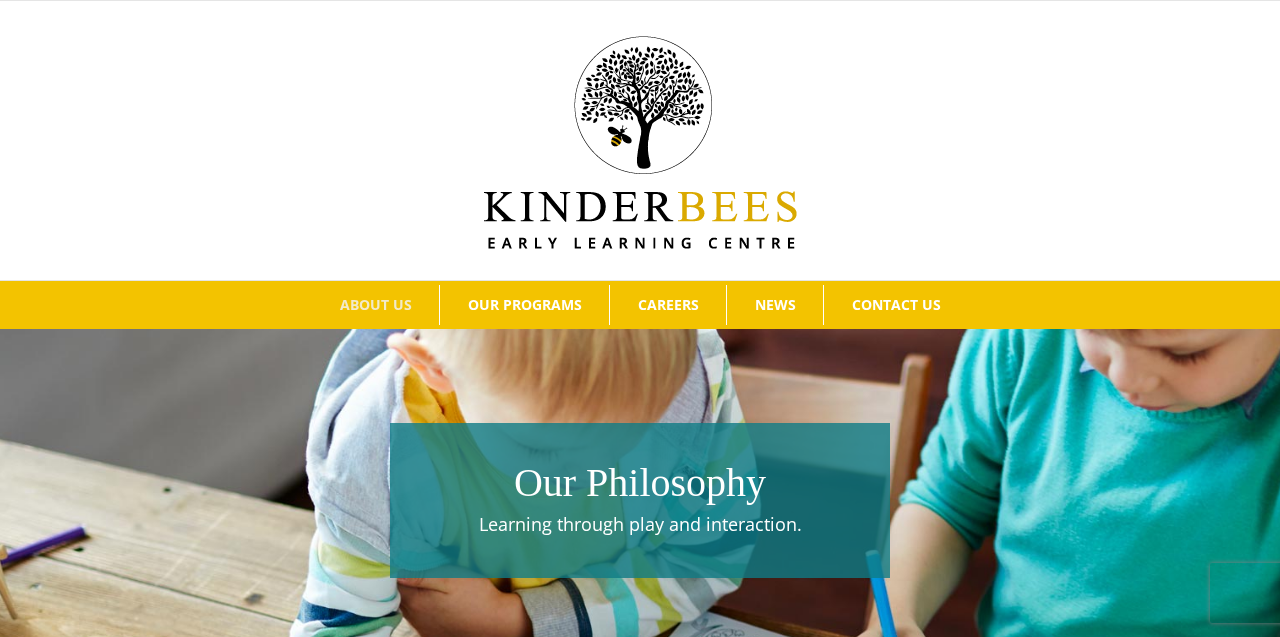 scroll, scrollTop: 0, scrollLeft: 0, axis: both 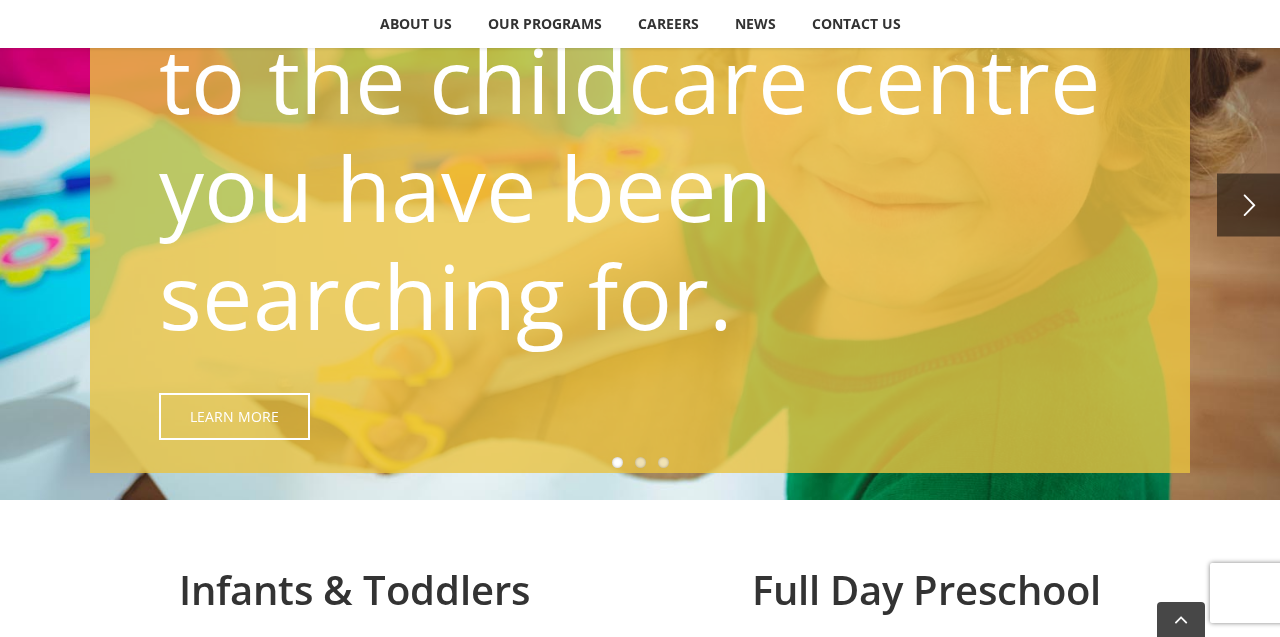 click on "" at bounding box center (1248, 204) 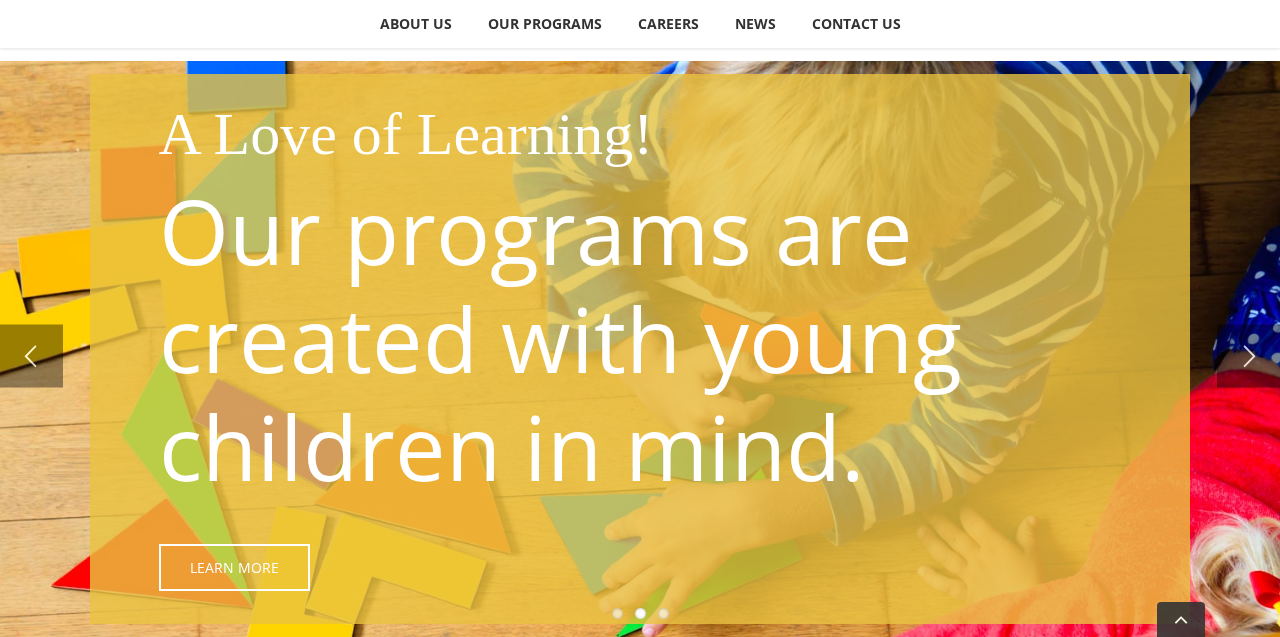 scroll, scrollTop: 351, scrollLeft: 0, axis: vertical 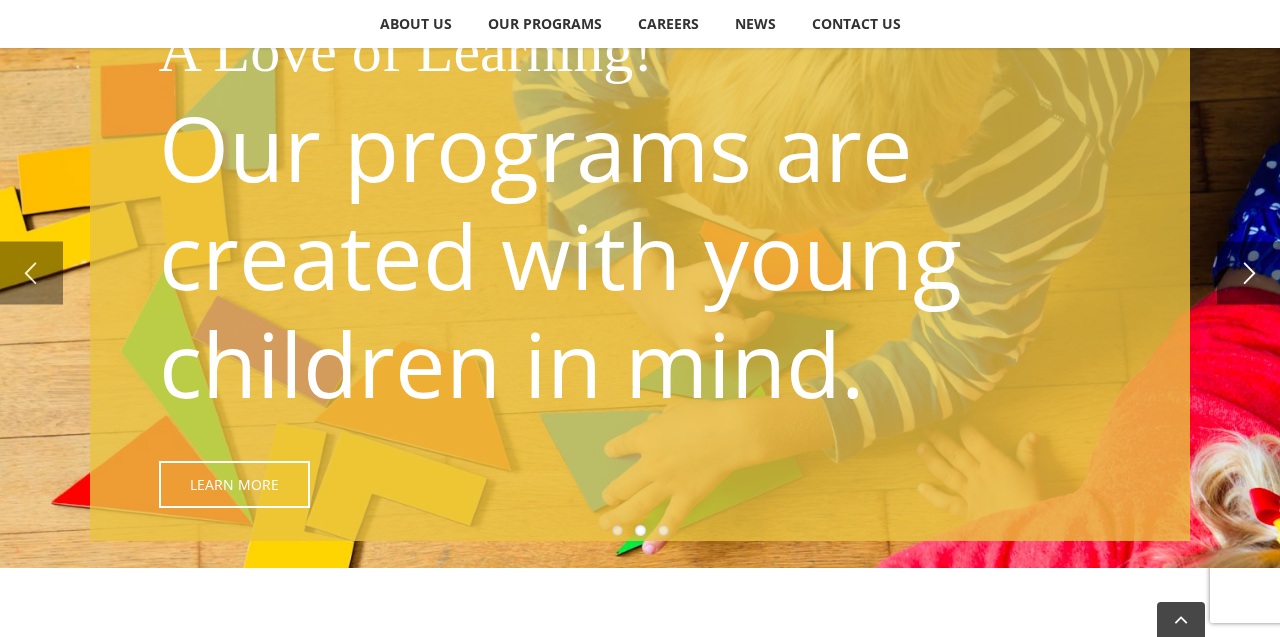 click on "" at bounding box center [1248, 272] 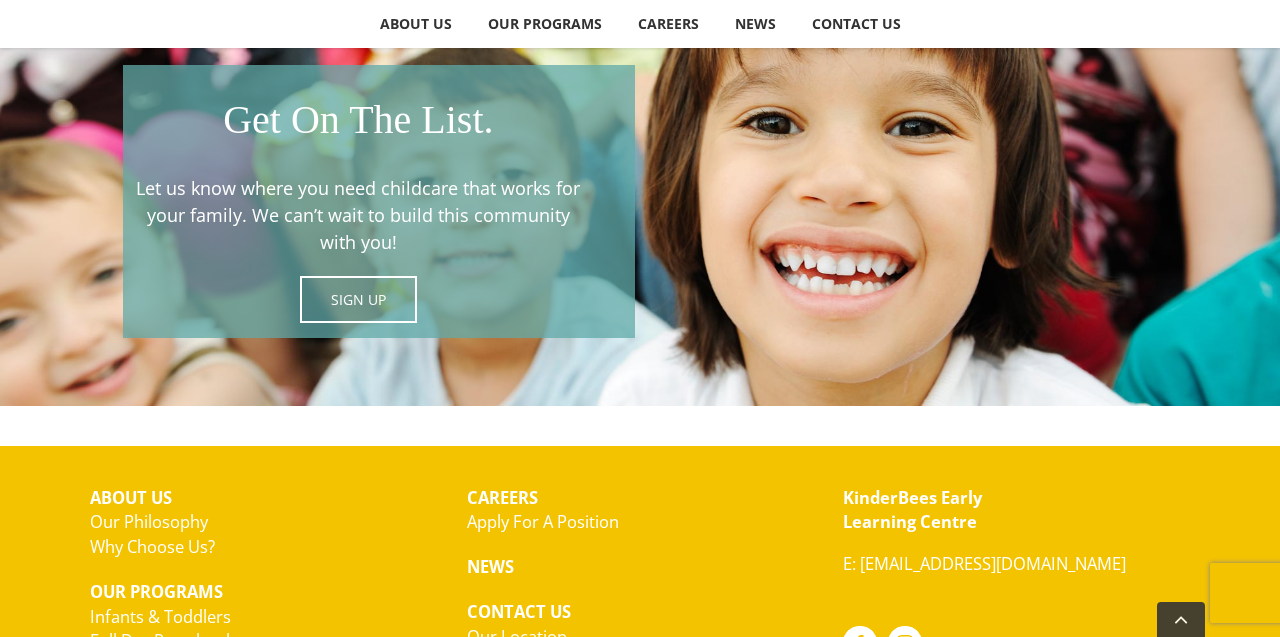 scroll, scrollTop: 2673, scrollLeft: 0, axis: vertical 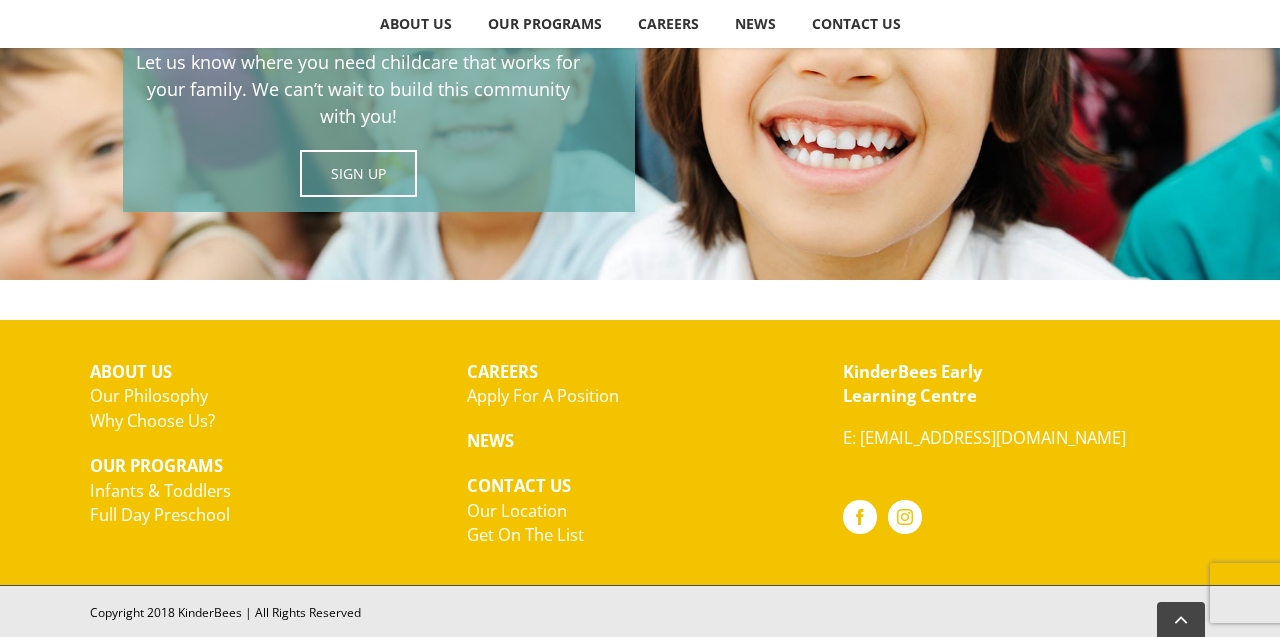 click on "Our Philosophy" at bounding box center (149, 395) 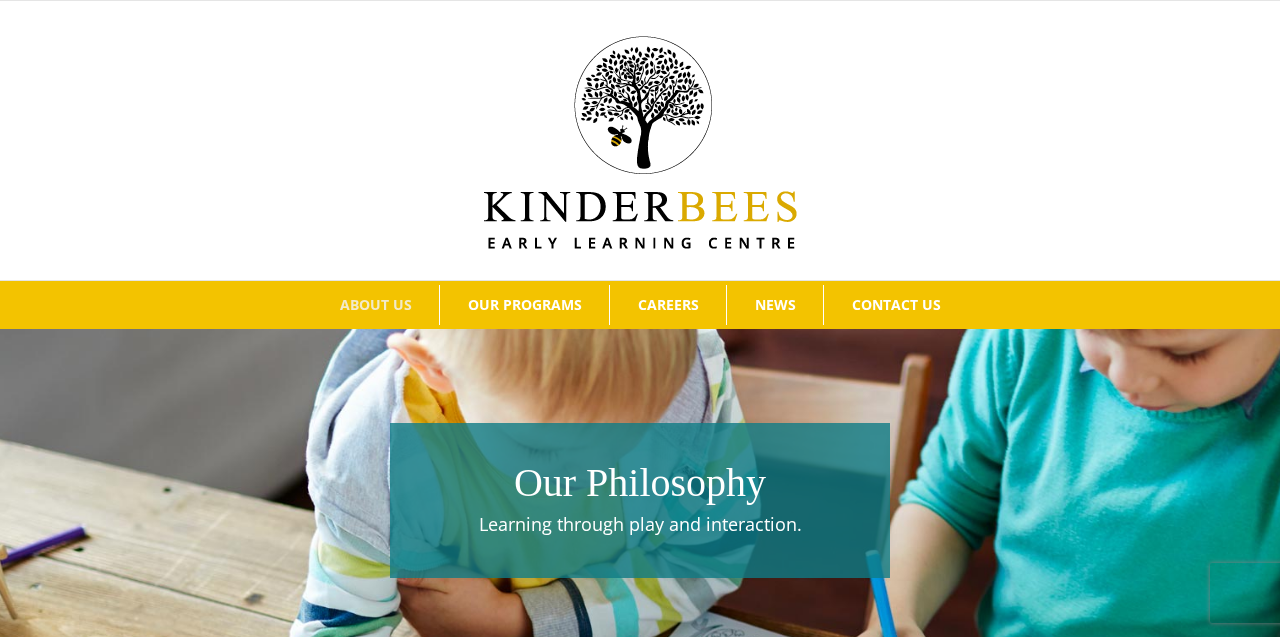 scroll, scrollTop: 0, scrollLeft: 0, axis: both 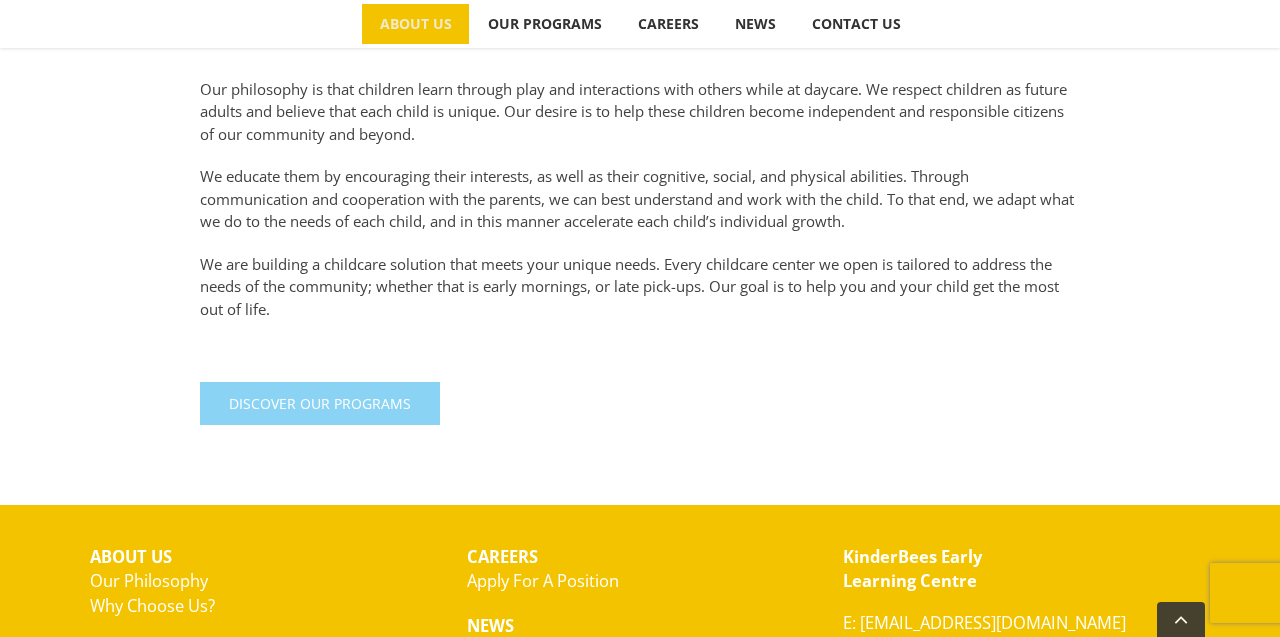 click on "Discover Our Programs" at bounding box center (320, 403) 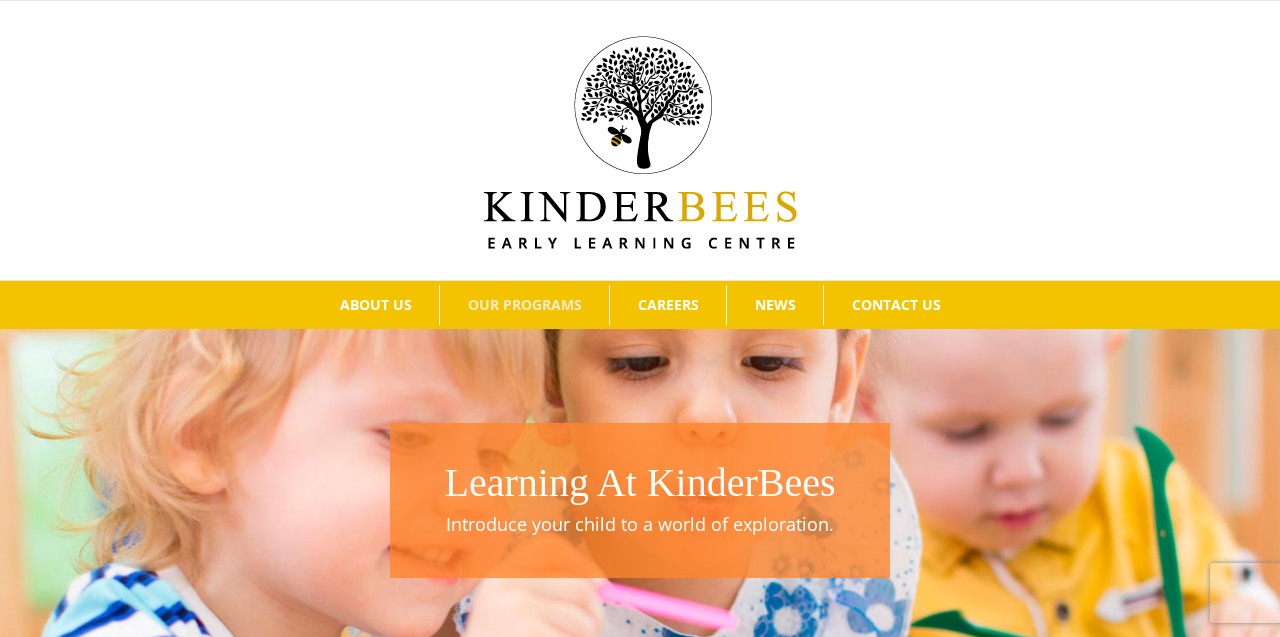 scroll, scrollTop: 0, scrollLeft: 0, axis: both 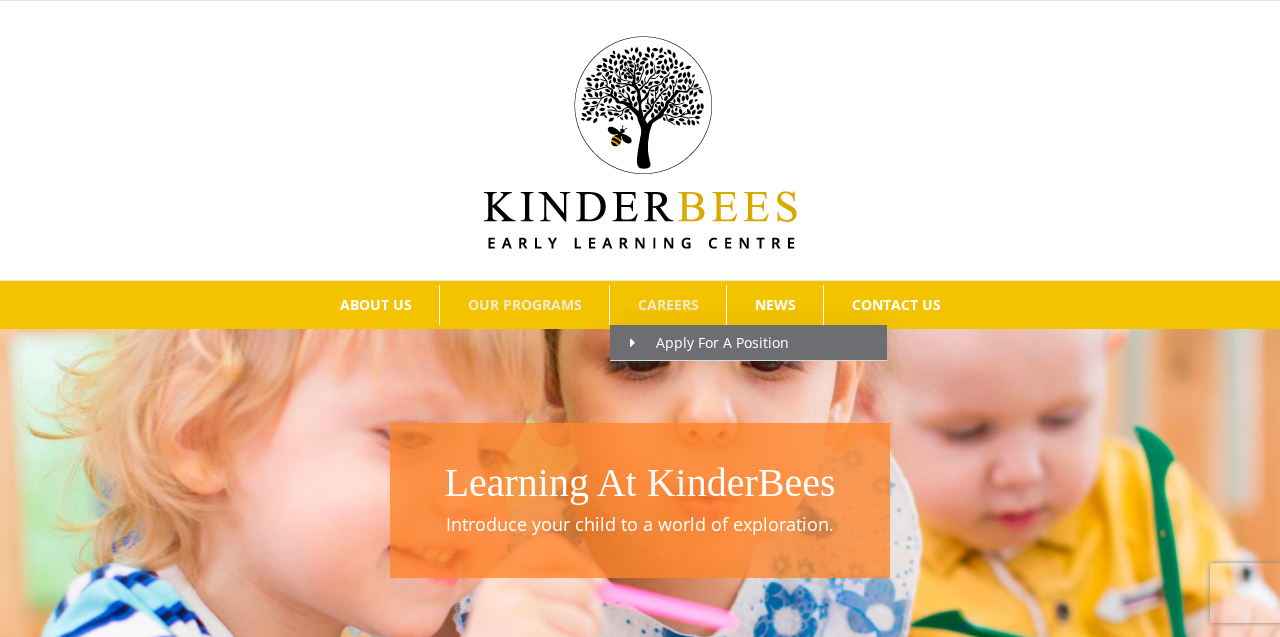click on "CAREERS" at bounding box center (668, 305) 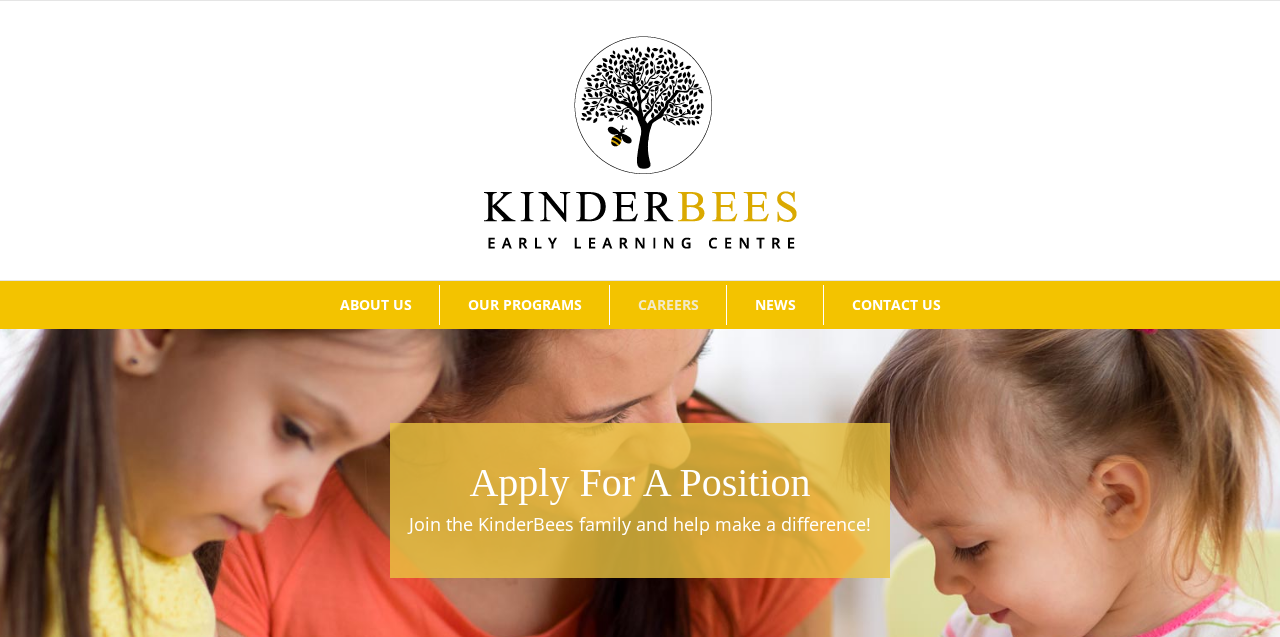 click on "Apply For A Position
Join the KinderBees family and help make a difference!" at bounding box center [640, 493] 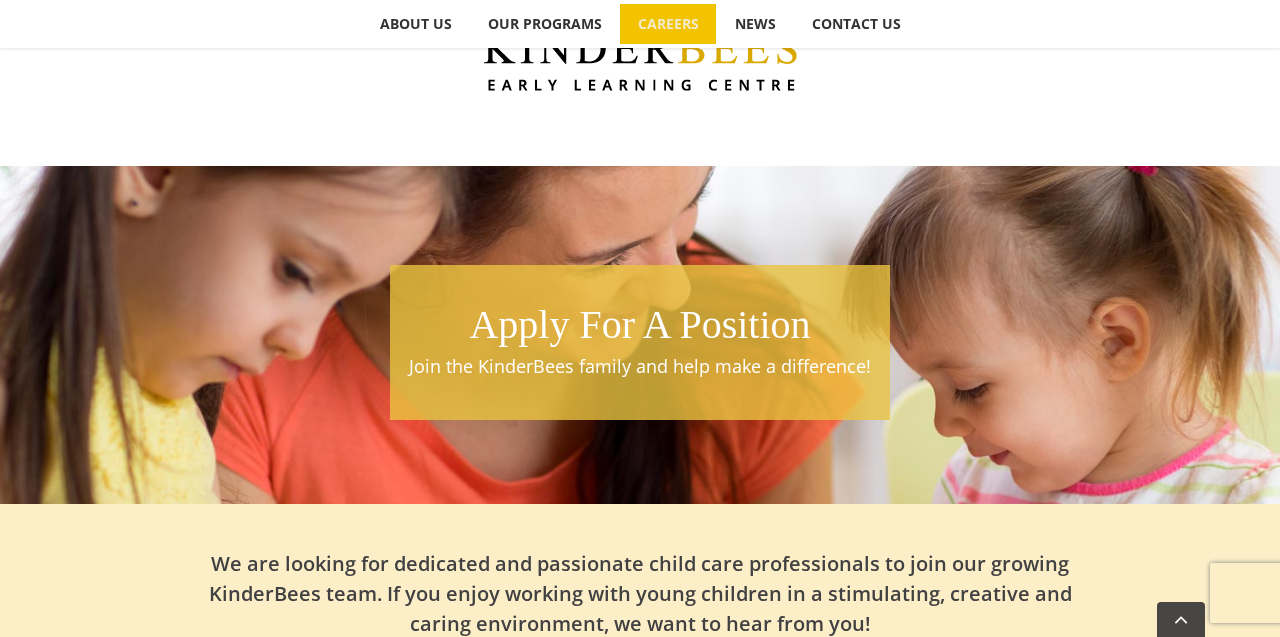 scroll, scrollTop: 0, scrollLeft: 0, axis: both 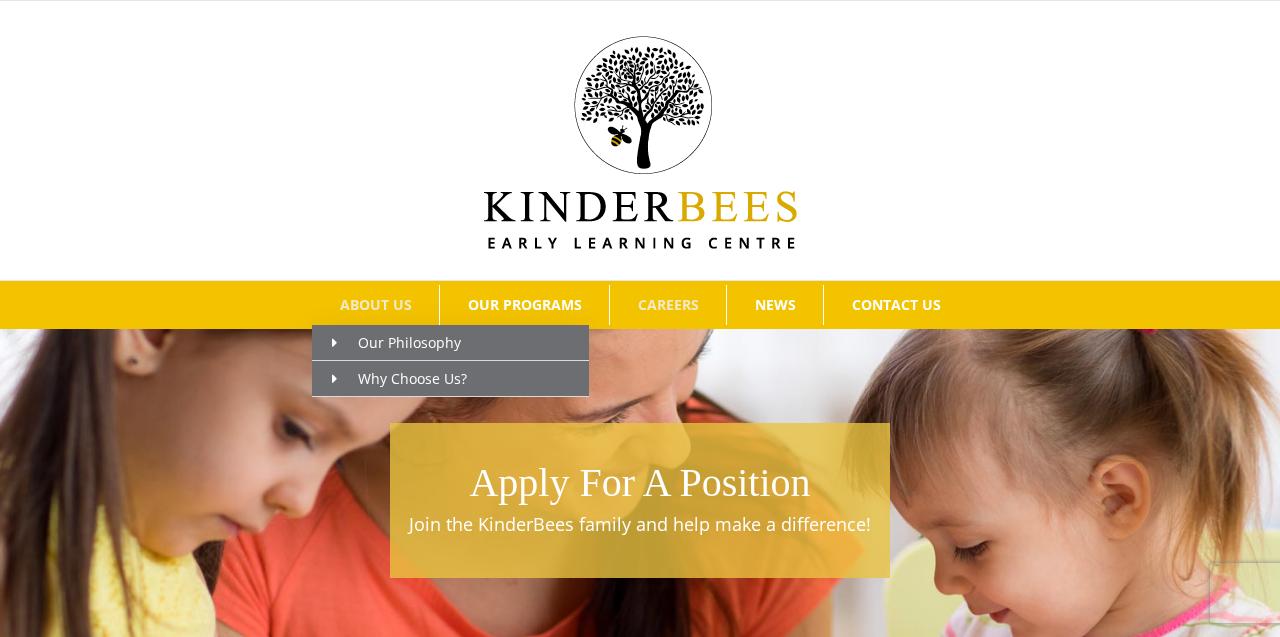 click on "ABOUT US" at bounding box center [376, 305] 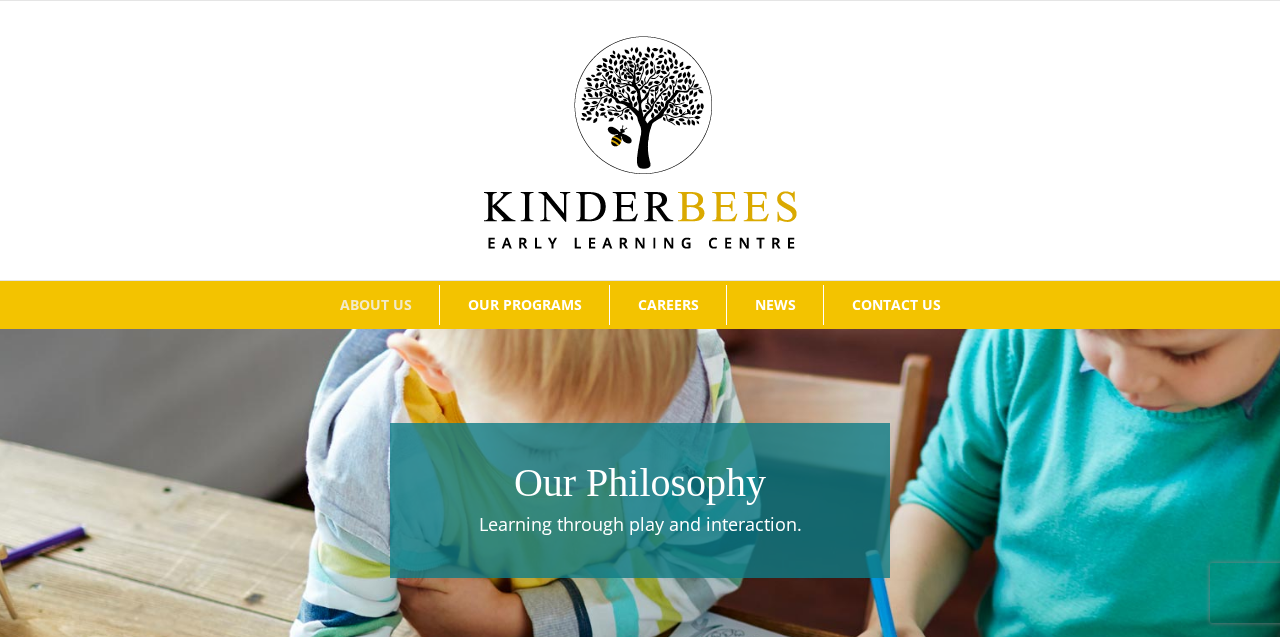scroll, scrollTop: 0, scrollLeft: 0, axis: both 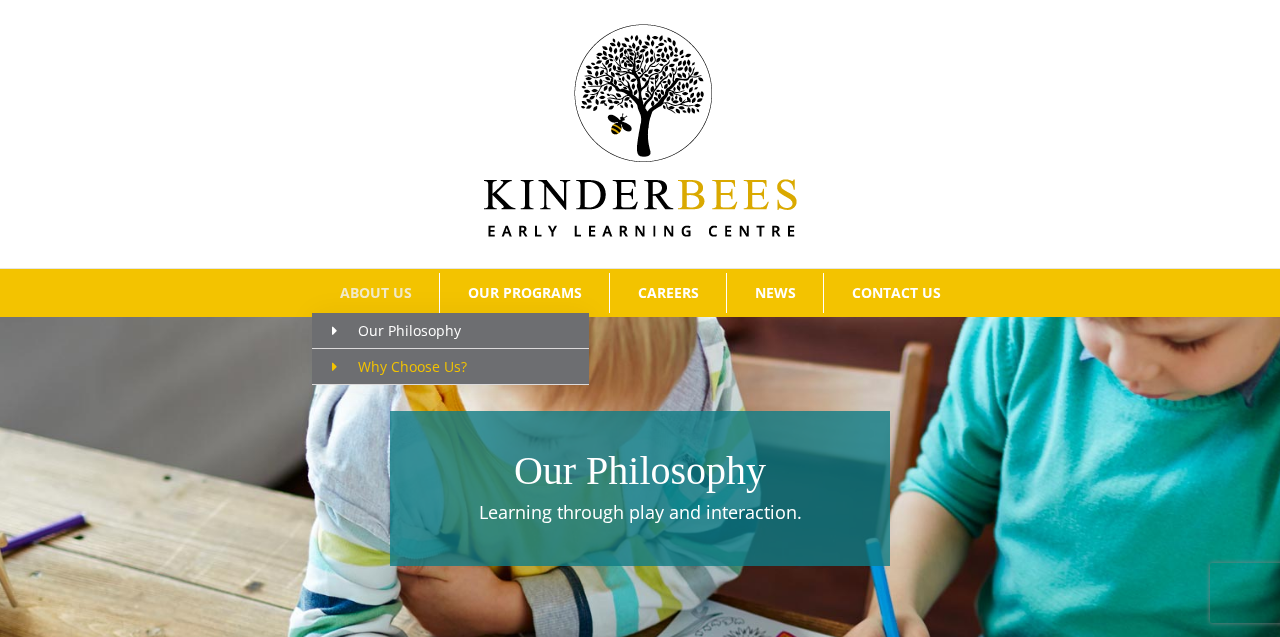 click on "Why Choose Us?" at bounding box center [399, 366] 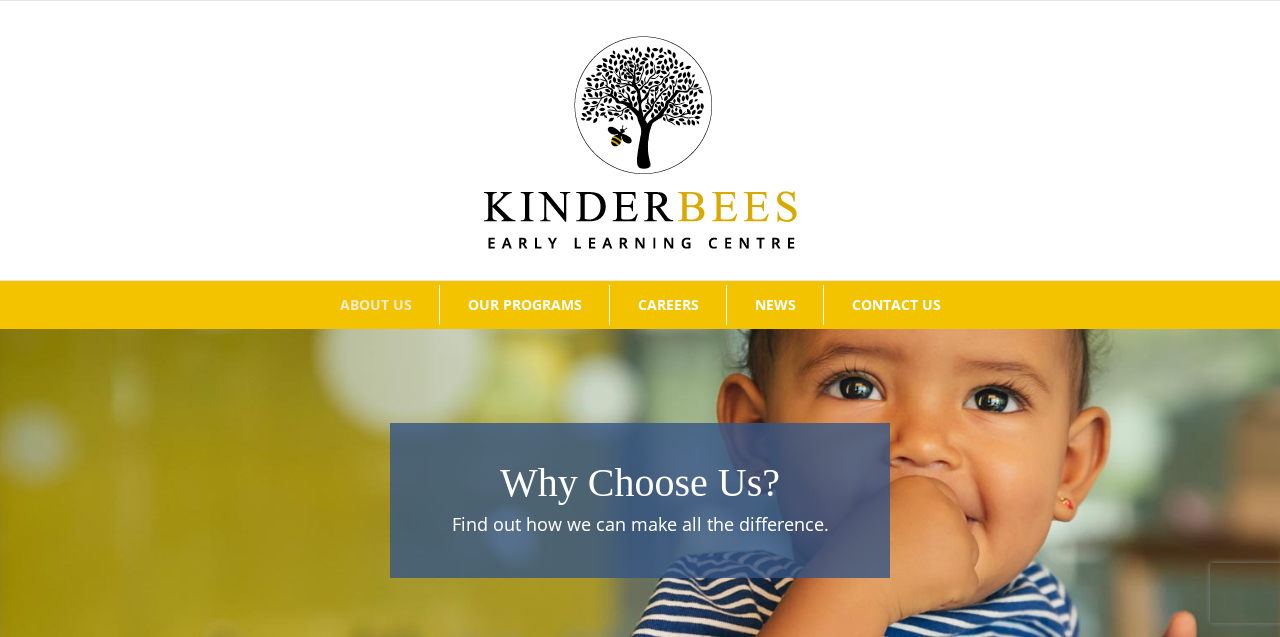 scroll, scrollTop: 0, scrollLeft: 0, axis: both 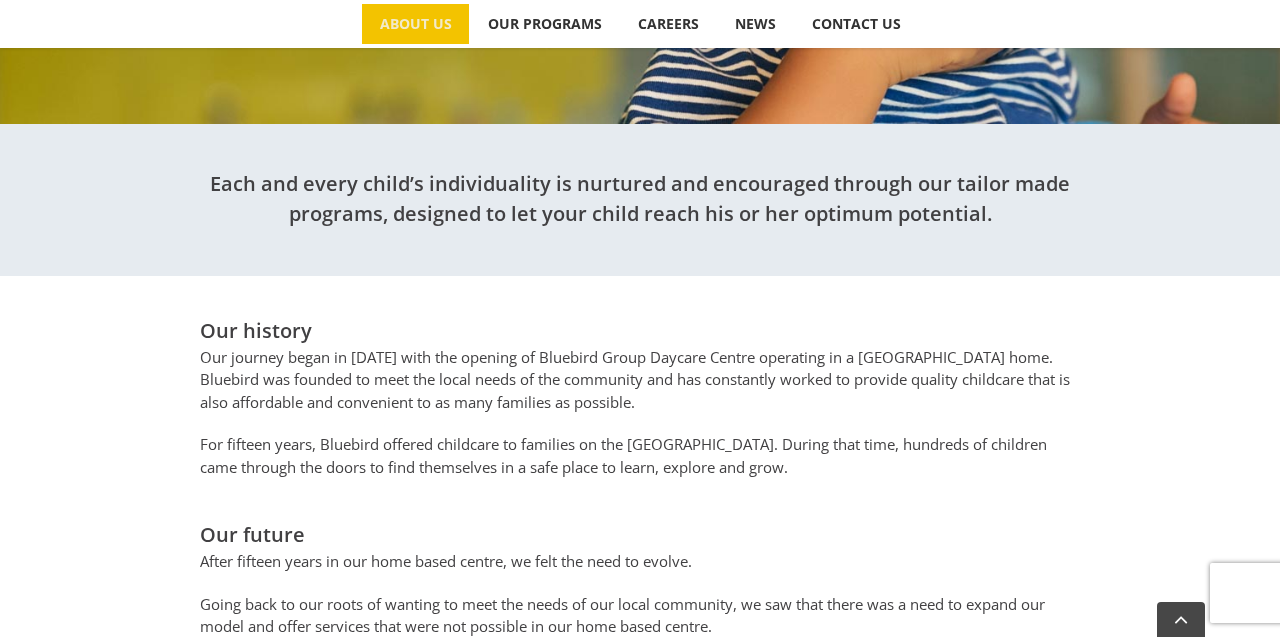 click on "Our journey began in 2004 with the opening of Bluebird Group Daycare Centre operating in a North Vancouver home. Bluebird was founded to meet the local needs of the community and has constantly worked to provide quality childcare that is also affordable and convenient to as many families as possible." at bounding box center [640, 380] 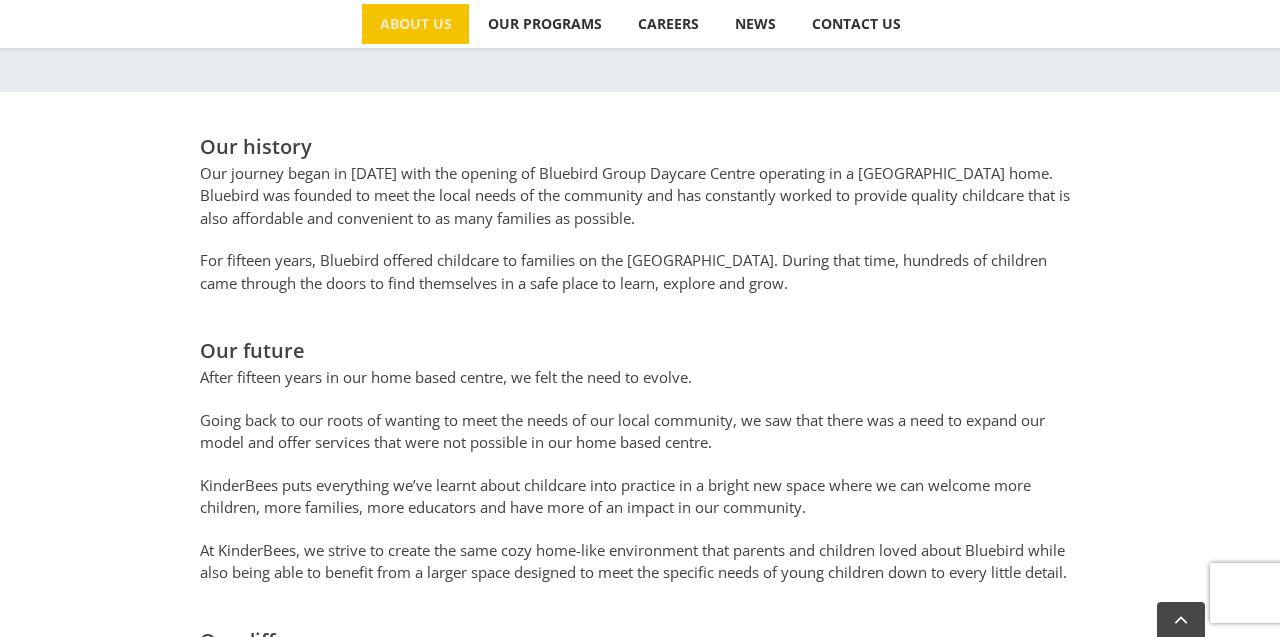 scroll, scrollTop: 682, scrollLeft: 0, axis: vertical 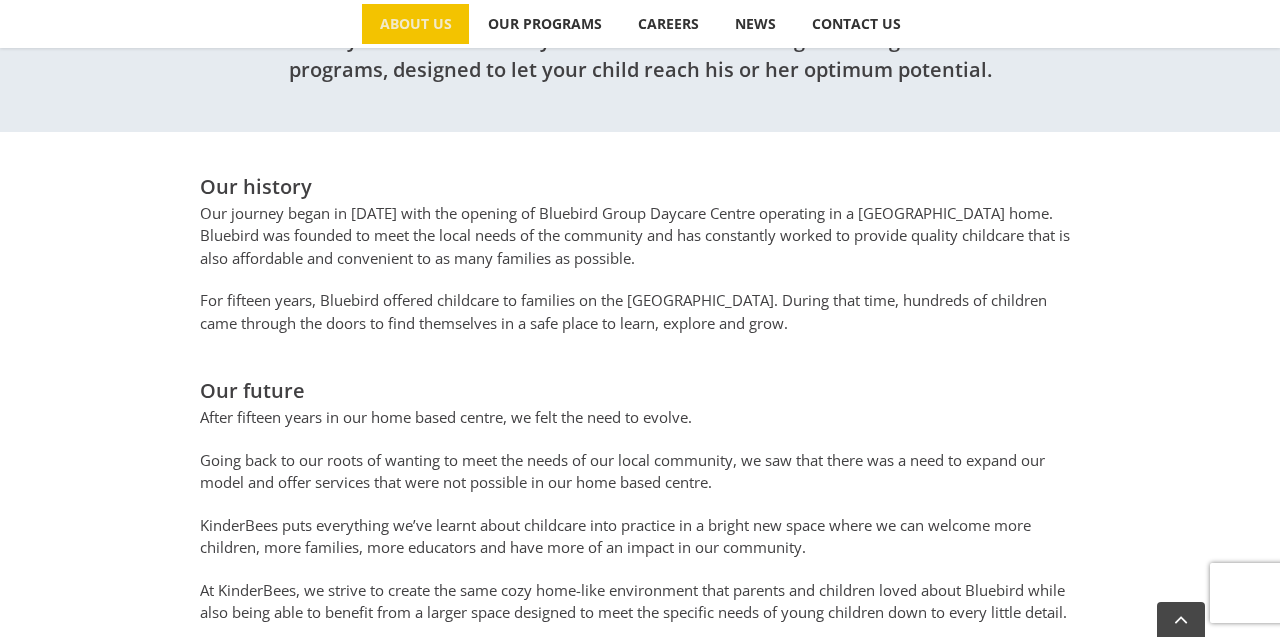 click on "Our history
Our journey began in 2004 with the opening of Bluebird Group Daycare Centre operating in a North Vancouver home. Bluebird was founded to meet the local needs of the community and has constantly worked to provide quality childcare that is also affordable and convenient to as many families as possible.
For fifteen years, Bluebird offered childcare to families on the North Shore. During that time, hundreds of children came through the doors to find themselves in a safe place to learn, explore and grow." at bounding box center (640, 253) 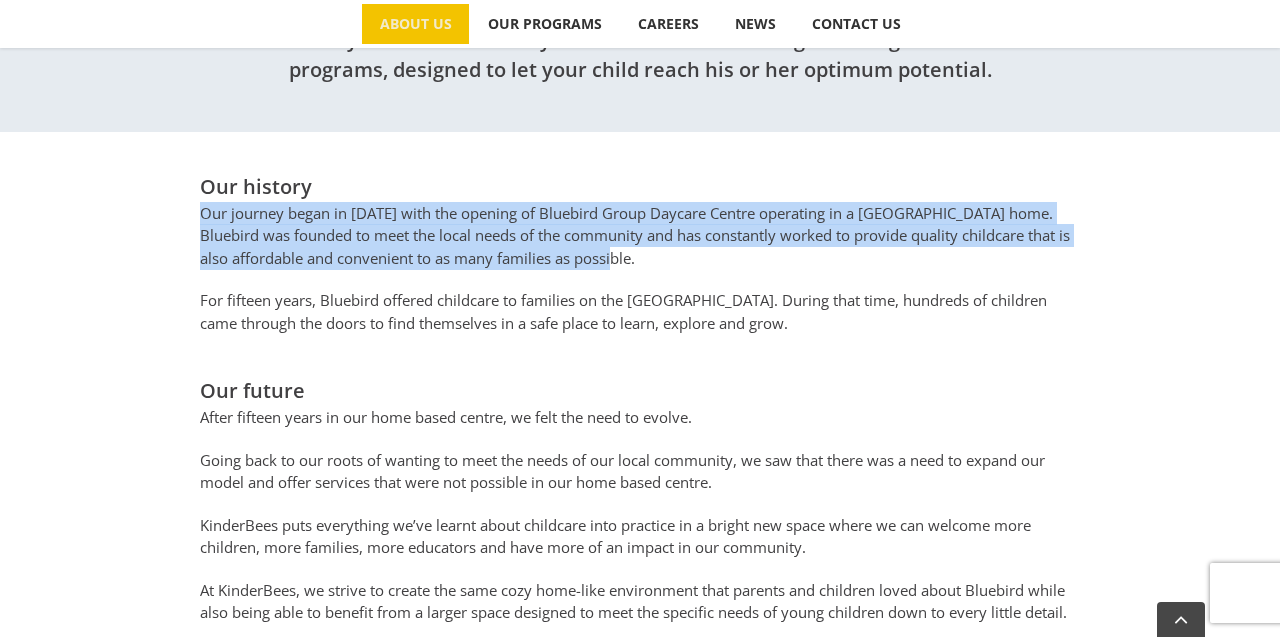 drag, startPoint x: 669, startPoint y: 257, endPoint x: 201, endPoint y: 208, distance: 470.55817 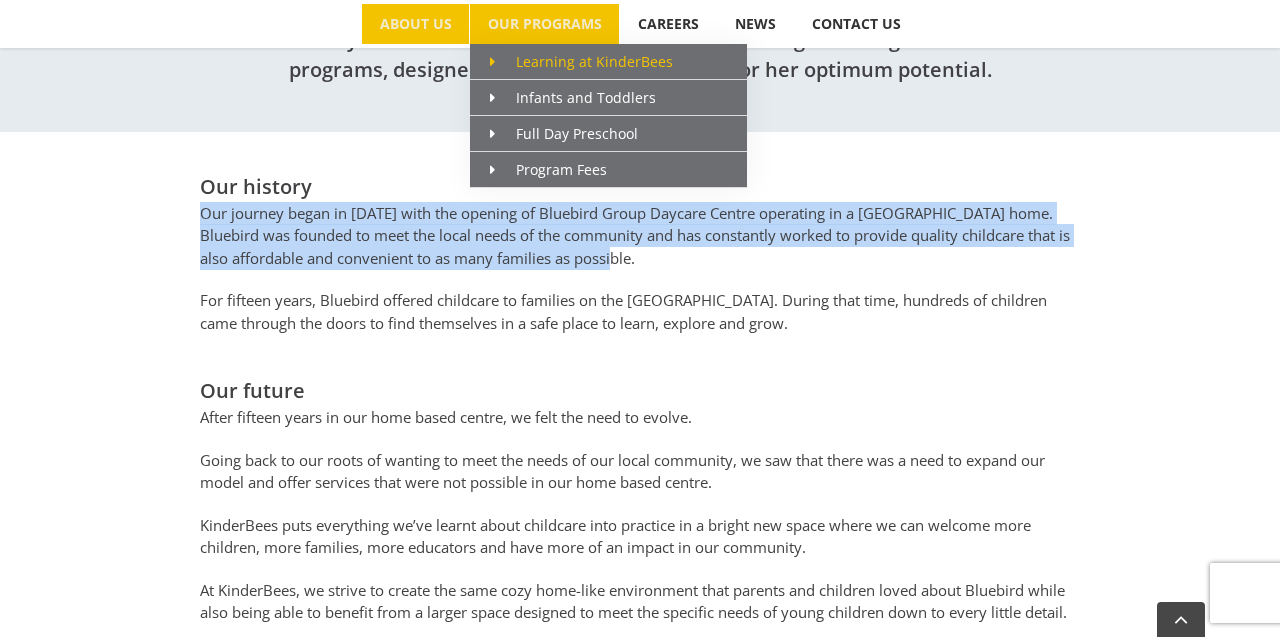 click on "Learning at KinderBees" at bounding box center [581, 61] 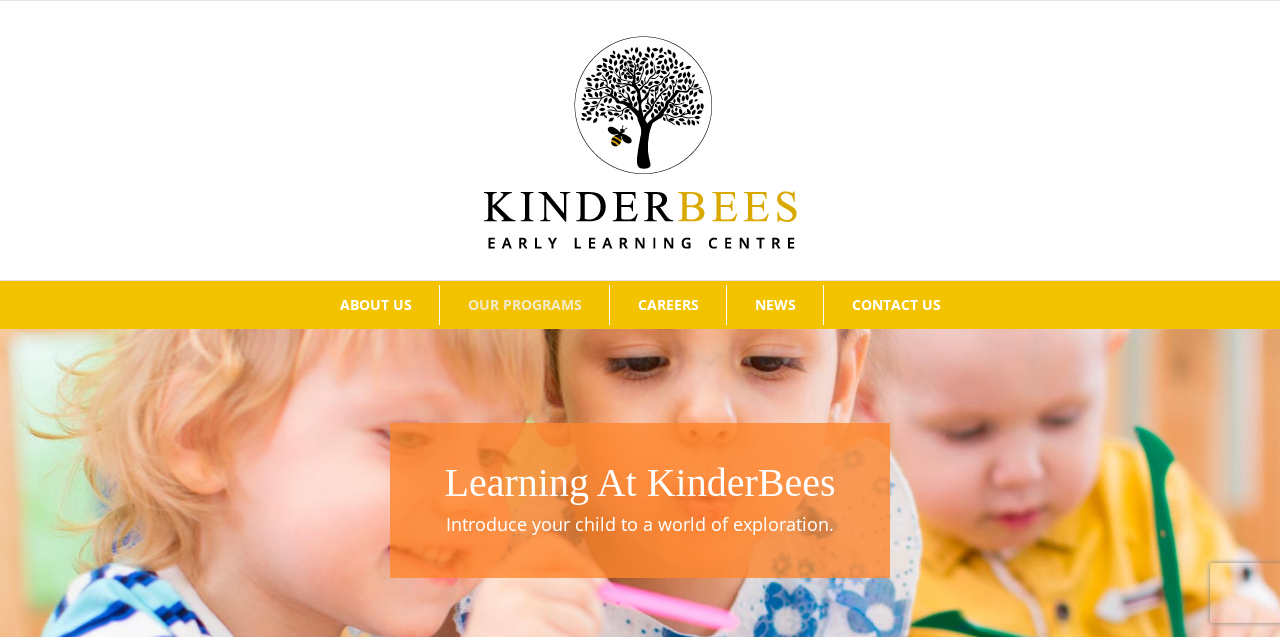scroll, scrollTop: 0, scrollLeft: 0, axis: both 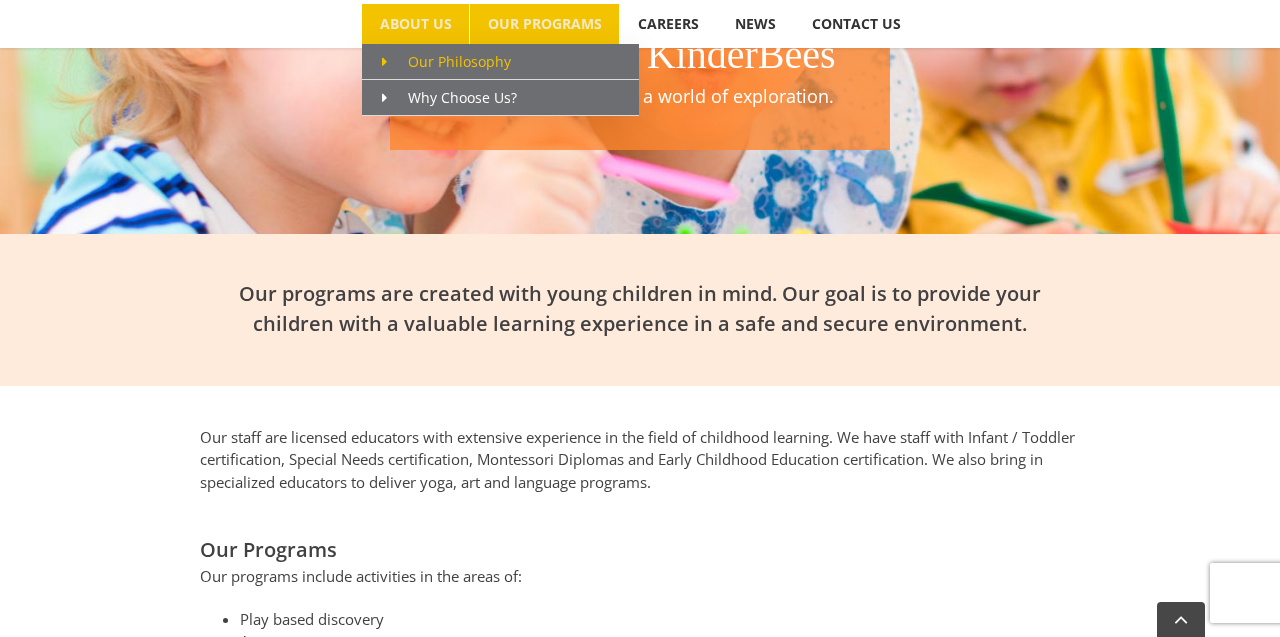 click on "Our Philosophy" at bounding box center [446, 61] 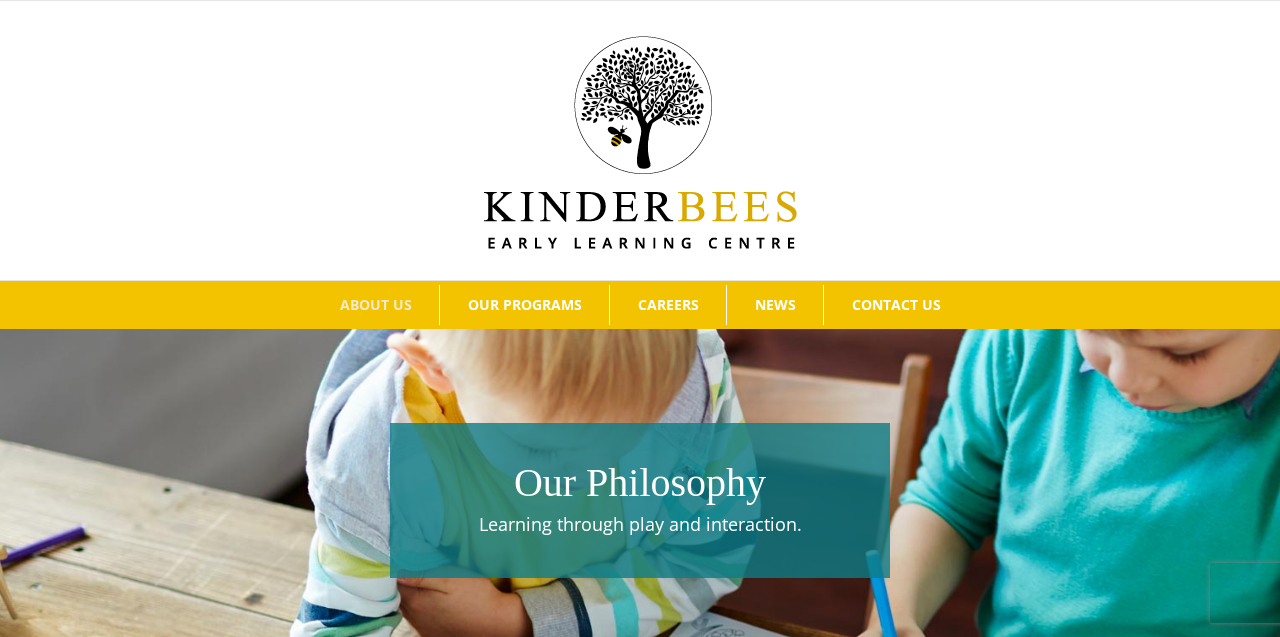 scroll, scrollTop: 0, scrollLeft: 0, axis: both 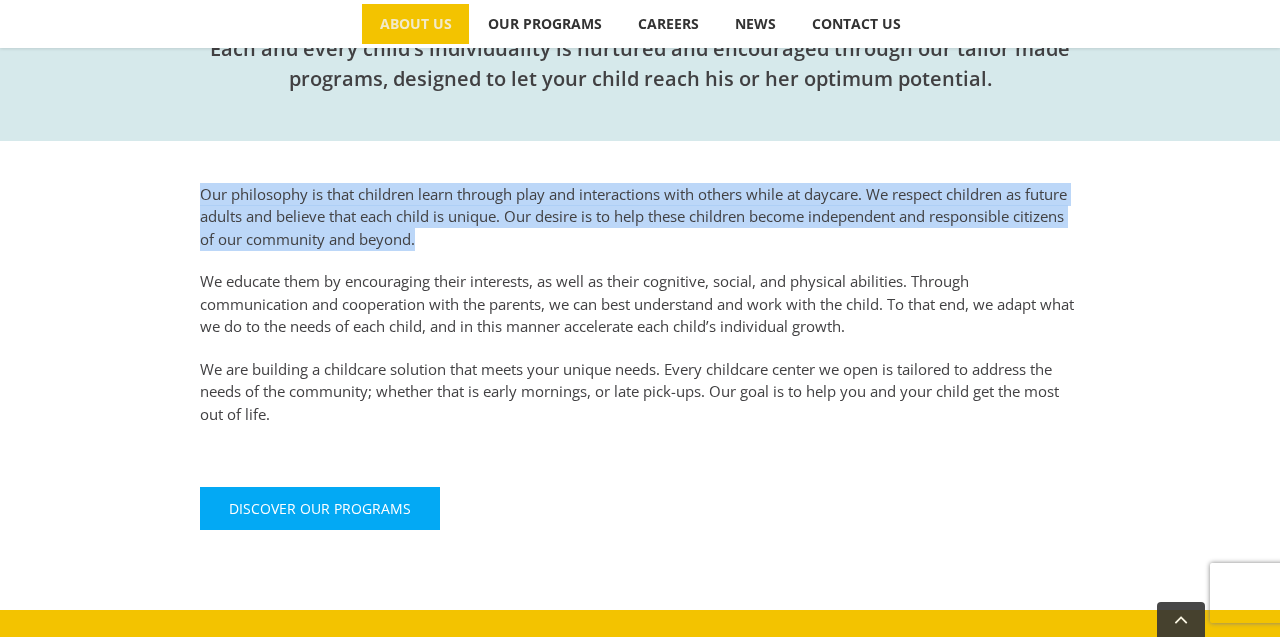 drag, startPoint x: 445, startPoint y: 242, endPoint x: 211, endPoint y: 175, distance: 243.40295 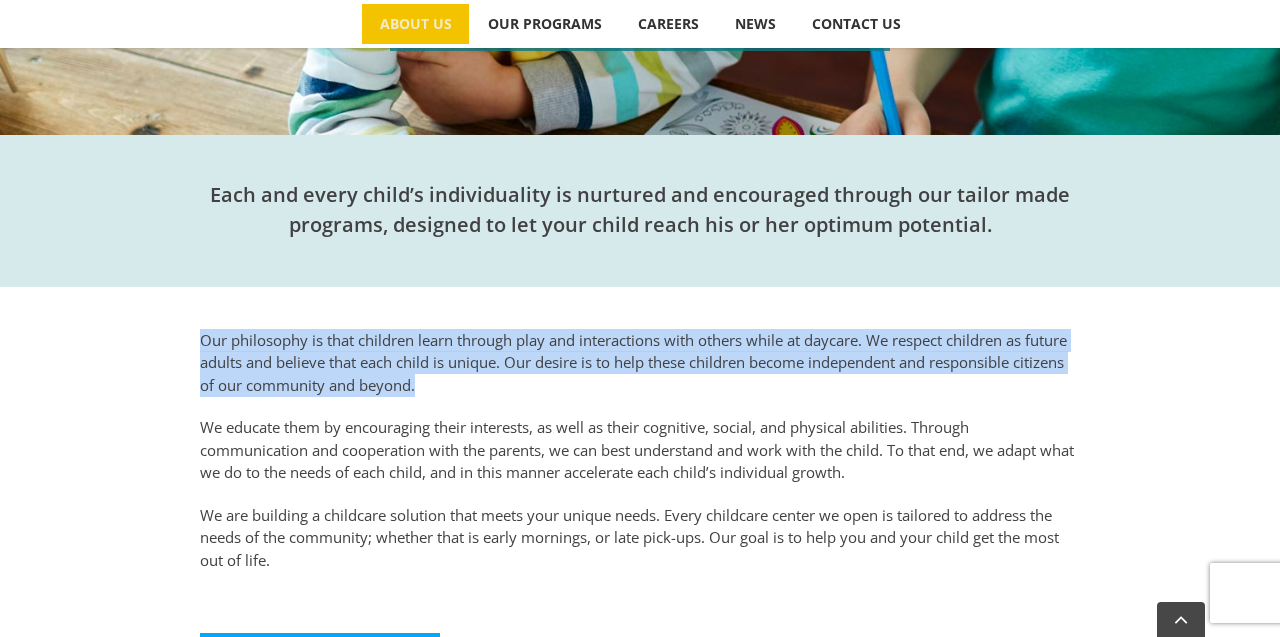 scroll, scrollTop: 519, scrollLeft: 0, axis: vertical 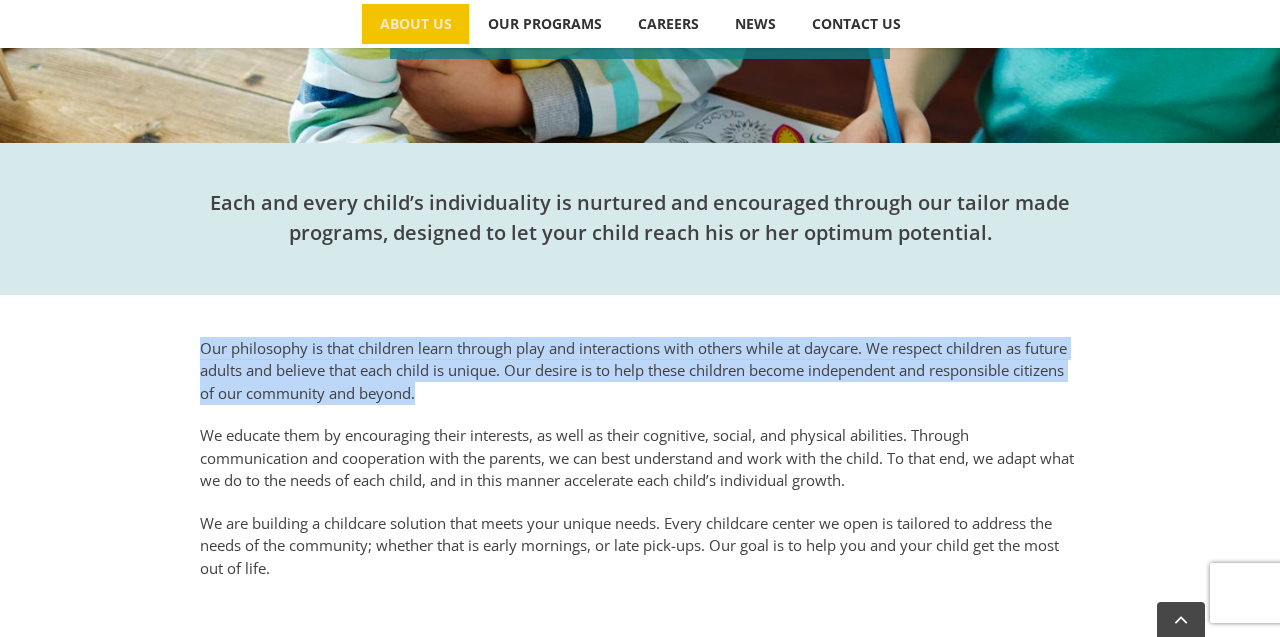 copy on "Our philosophy is that children learn through play and interactions with others while at daycare. We respect children as future adults and believe that each child is unique. Our desire is to help these children become independent and responsible citizens of our community and beyond." 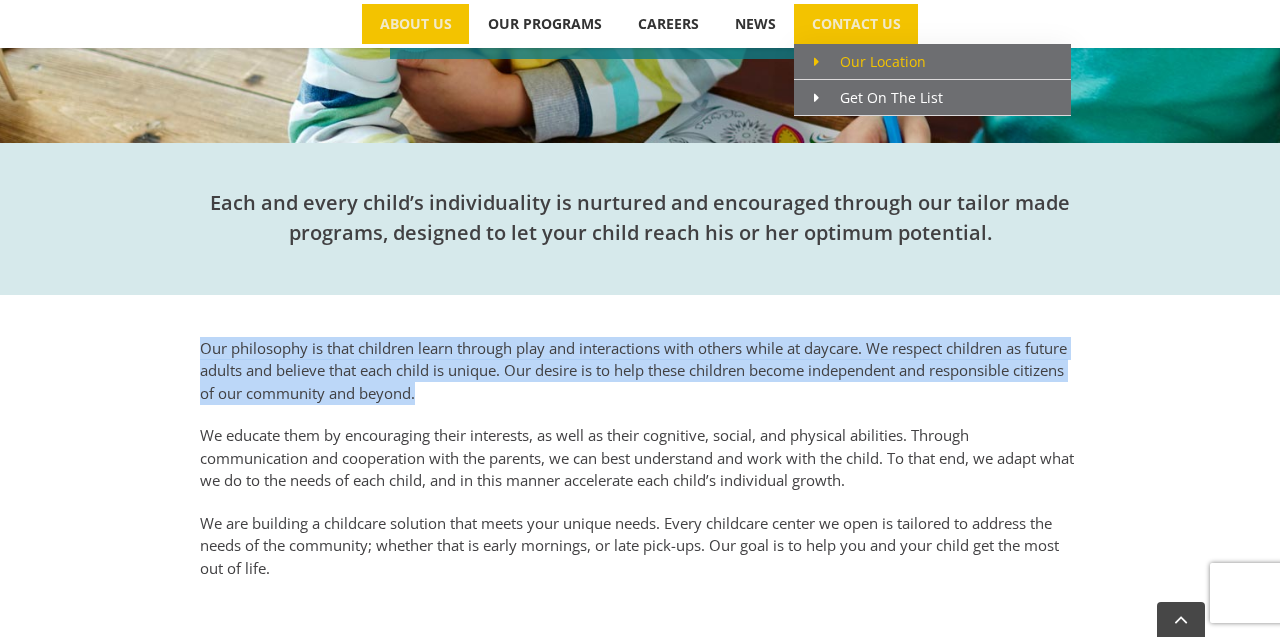 click on "Our Location" at bounding box center [870, 61] 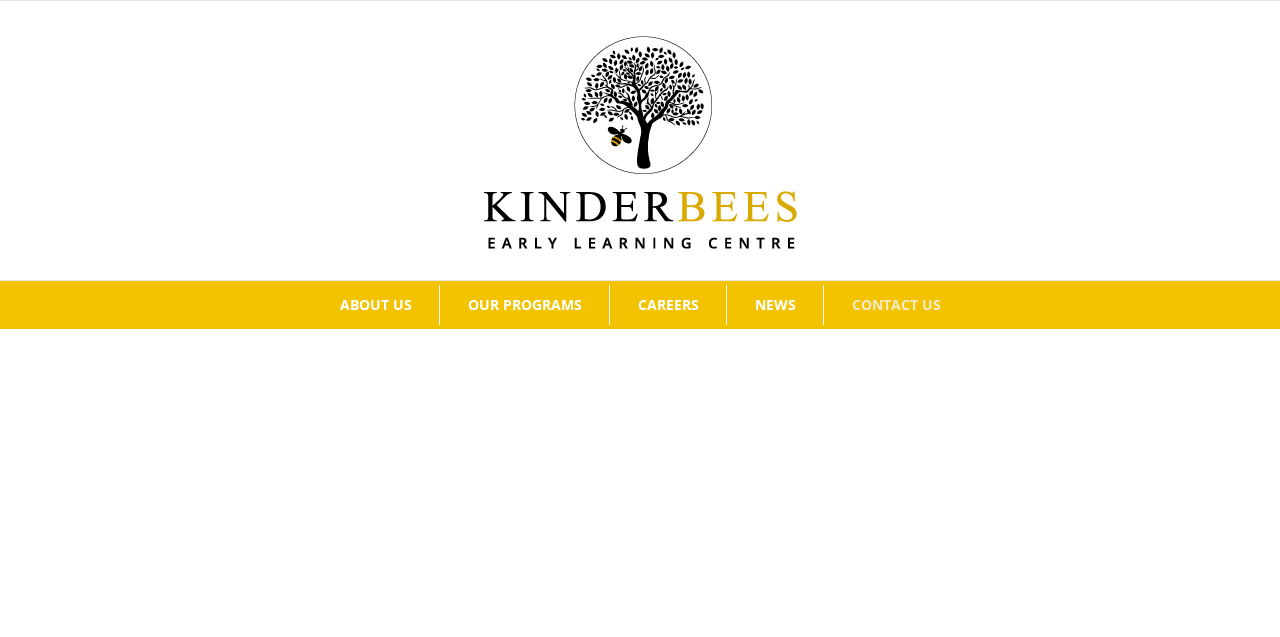 scroll, scrollTop: 0, scrollLeft: 0, axis: both 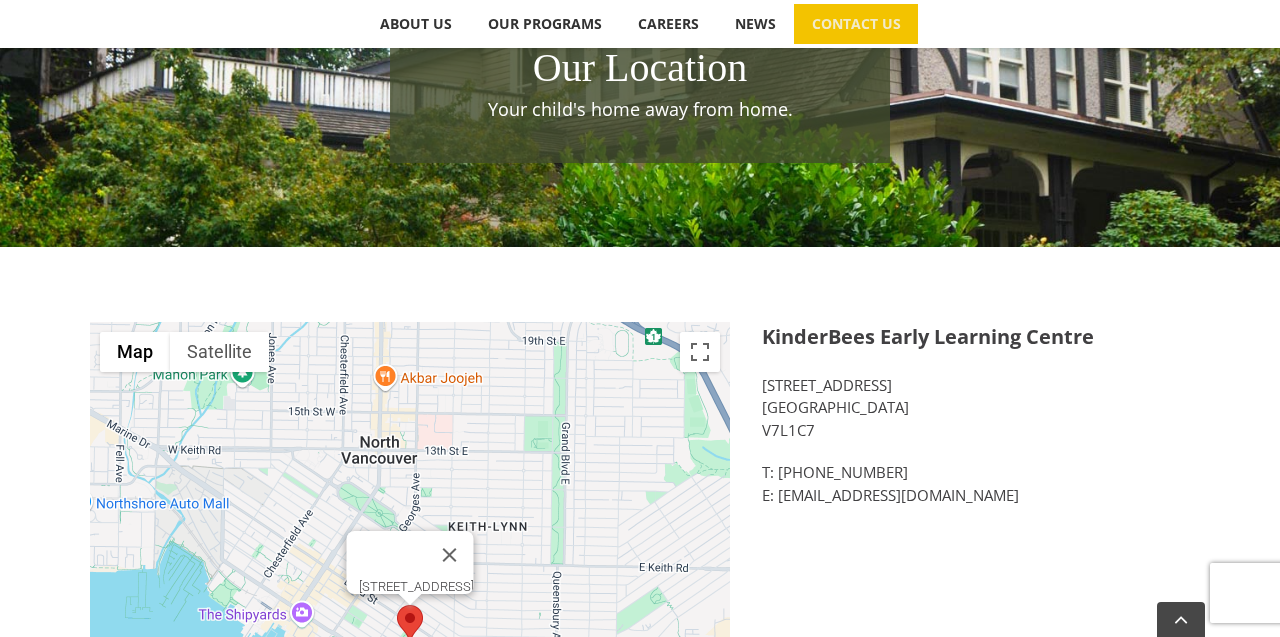 drag, startPoint x: 822, startPoint y: 434, endPoint x: 753, endPoint y: 384, distance: 85.2115 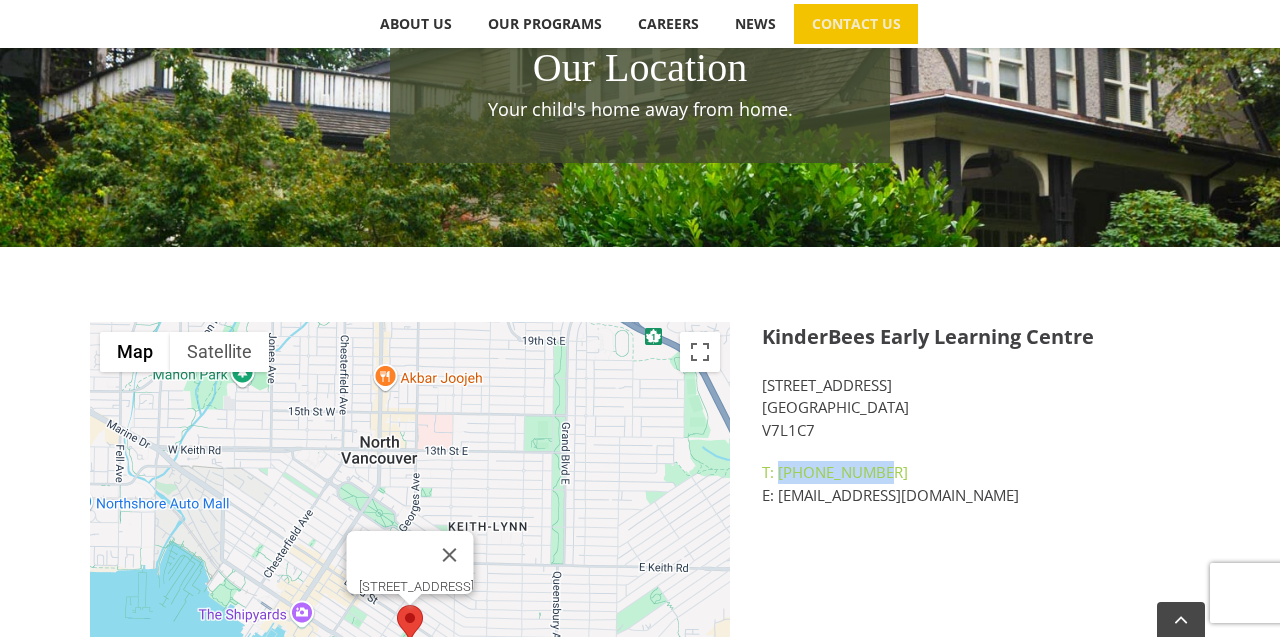 drag, startPoint x: 886, startPoint y: 469, endPoint x: 777, endPoint y: 472, distance: 109.041275 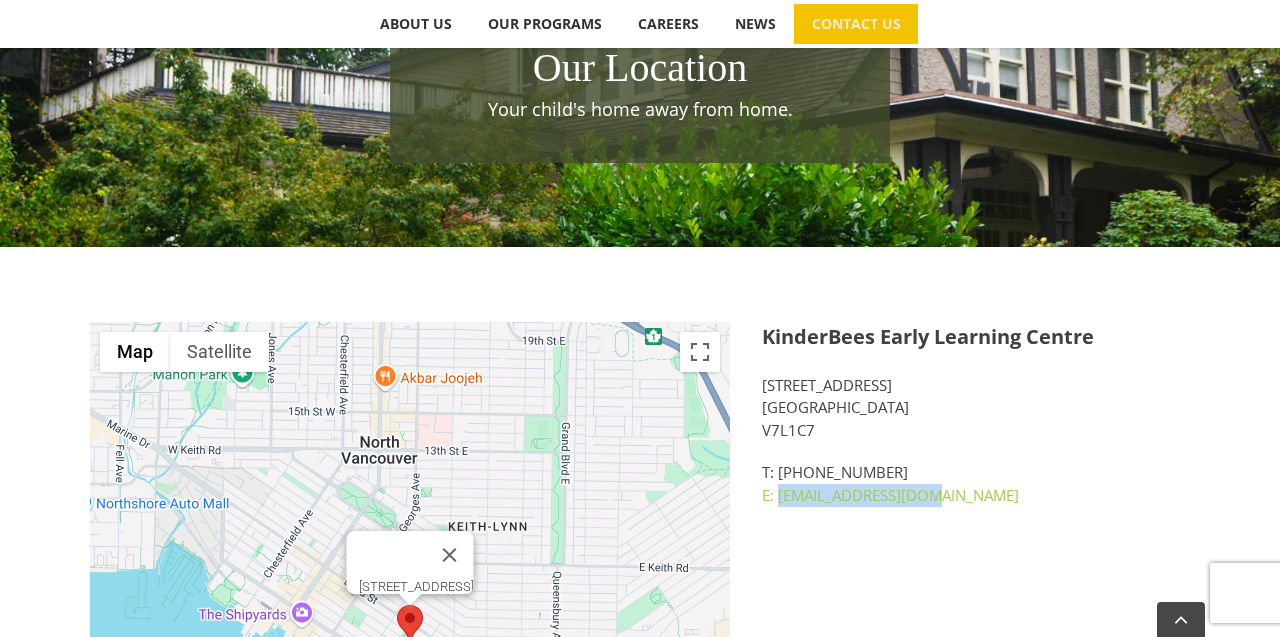 drag, startPoint x: 933, startPoint y: 495, endPoint x: 777, endPoint y: 498, distance: 156.02884 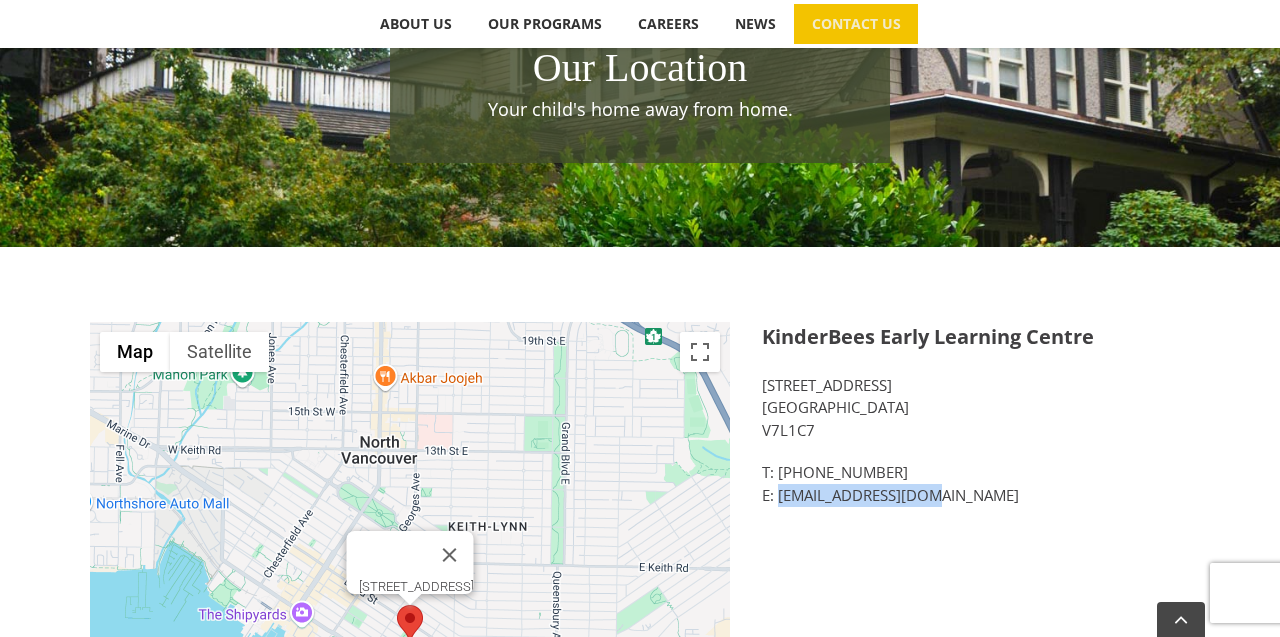 copy on "hello@kinderbees.ca" 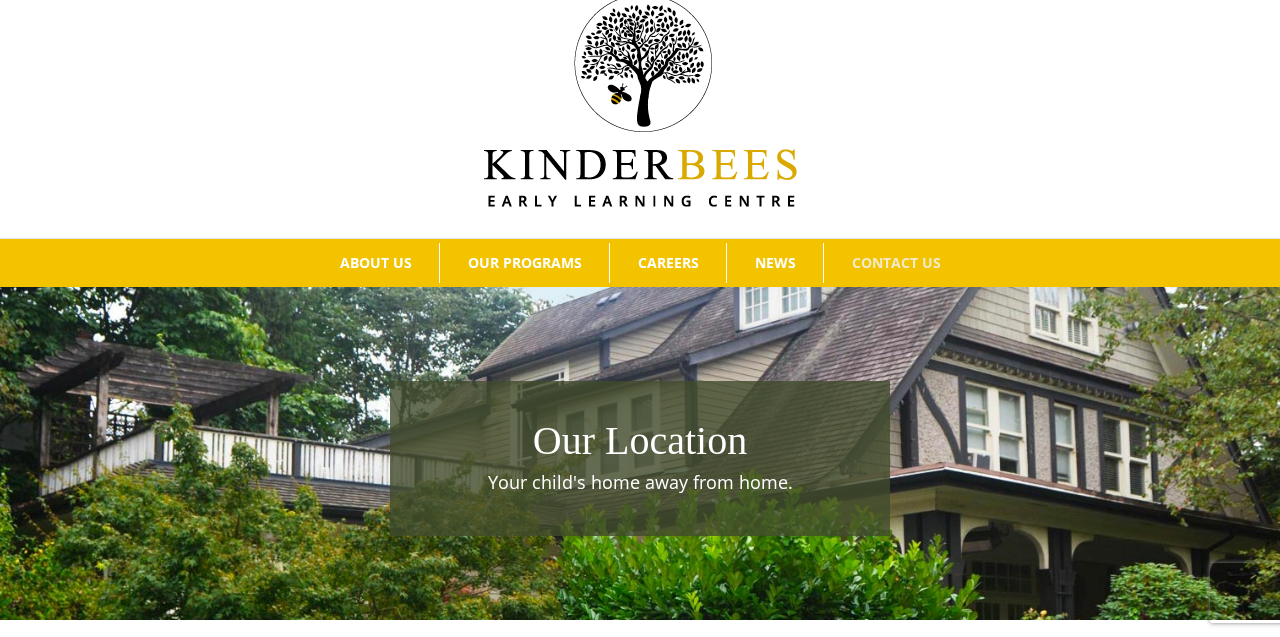 scroll, scrollTop: 0, scrollLeft: 0, axis: both 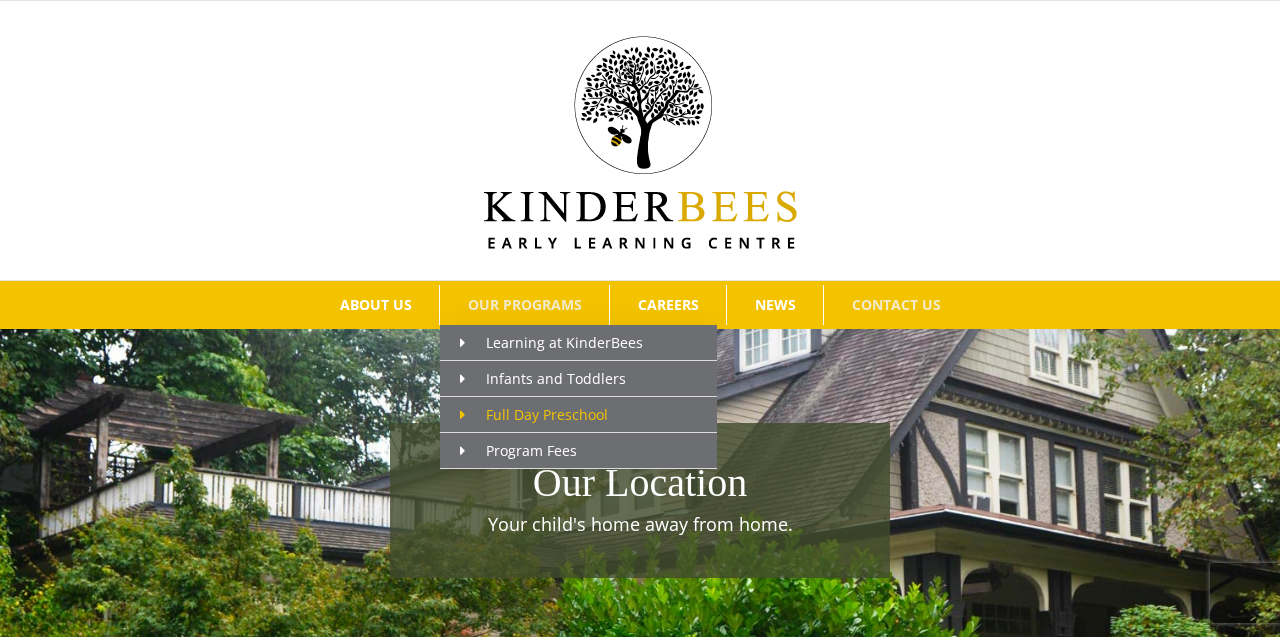 click on "Full Day Preschool" at bounding box center (534, 414) 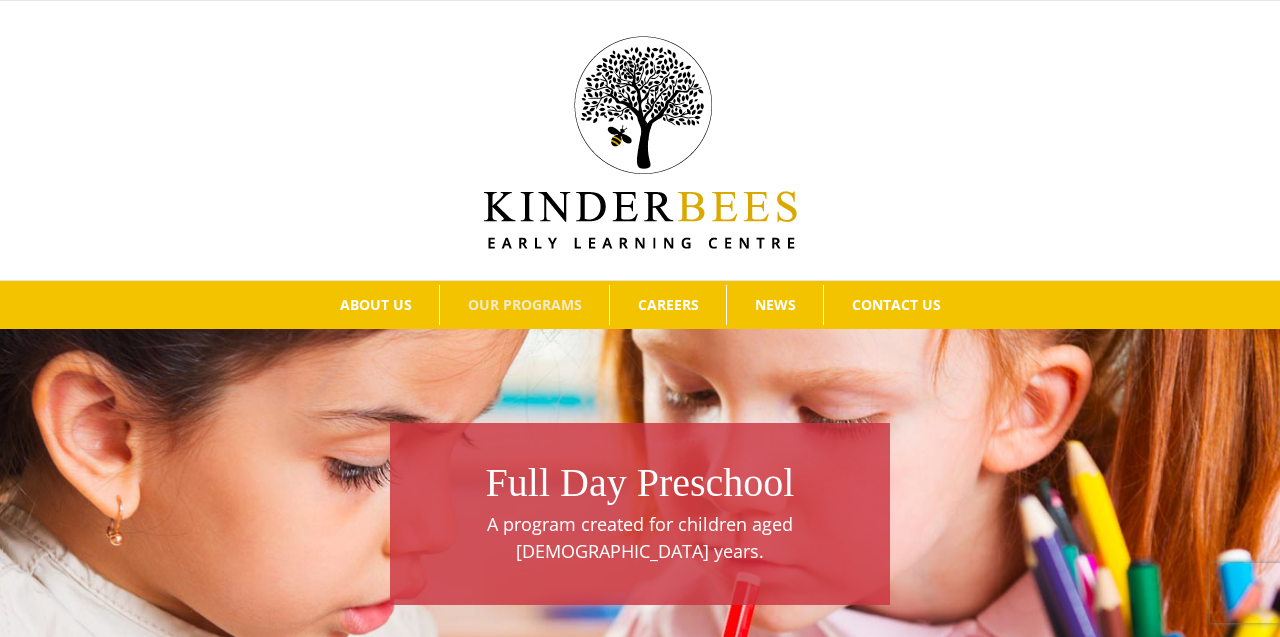 scroll, scrollTop: 0, scrollLeft: 0, axis: both 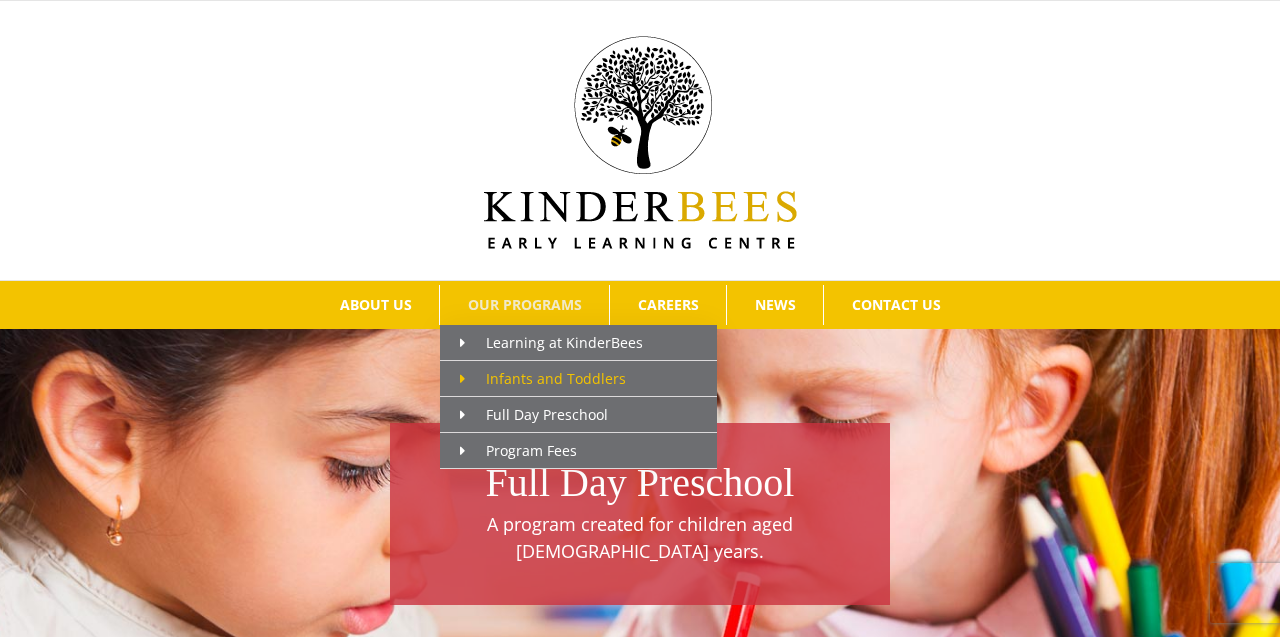 click on "Infants and Toddlers" at bounding box center (543, 378) 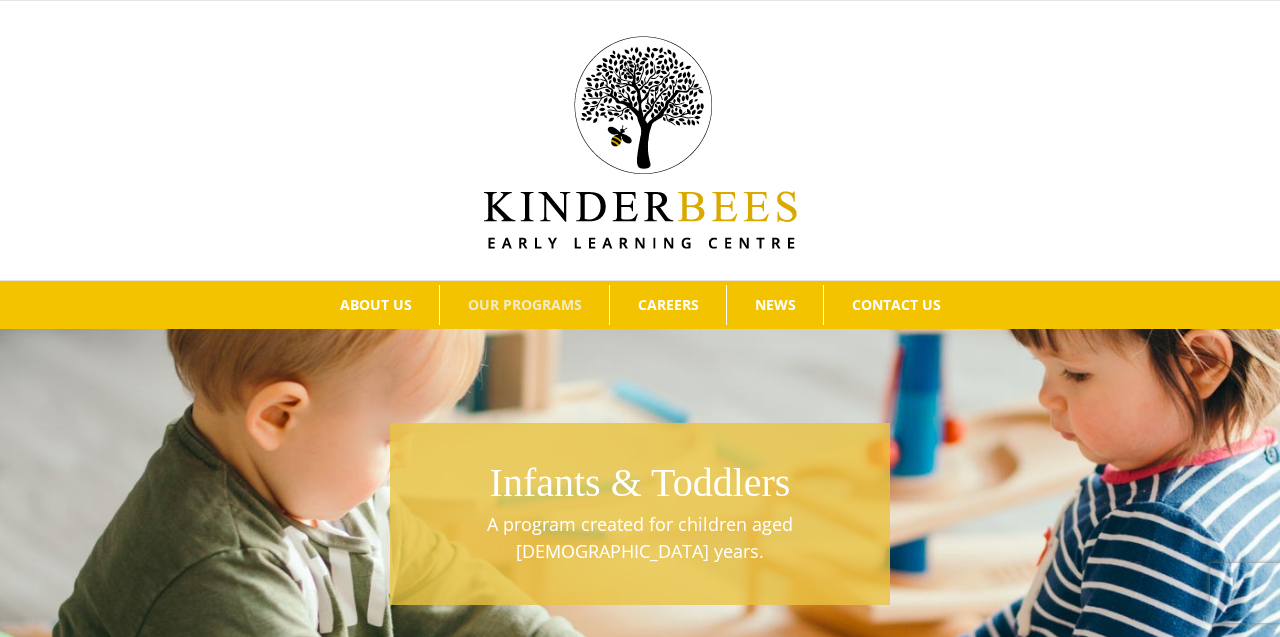 scroll, scrollTop: 0, scrollLeft: 0, axis: both 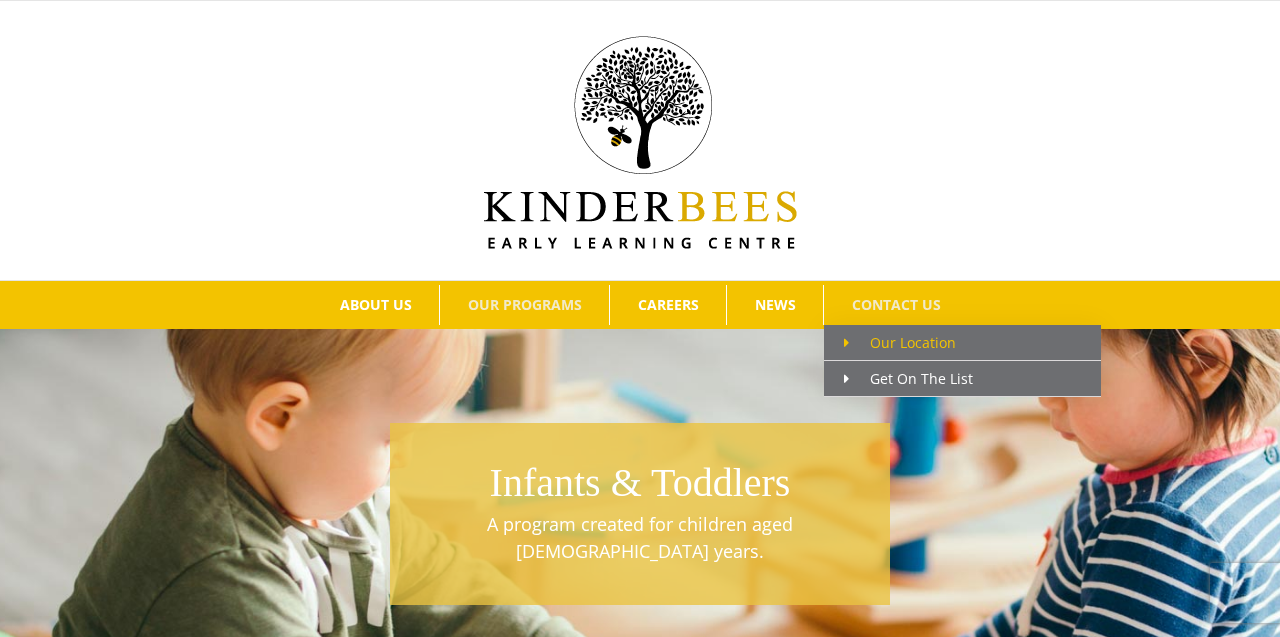 click on "Our Location" at bounding box center (900, 342) 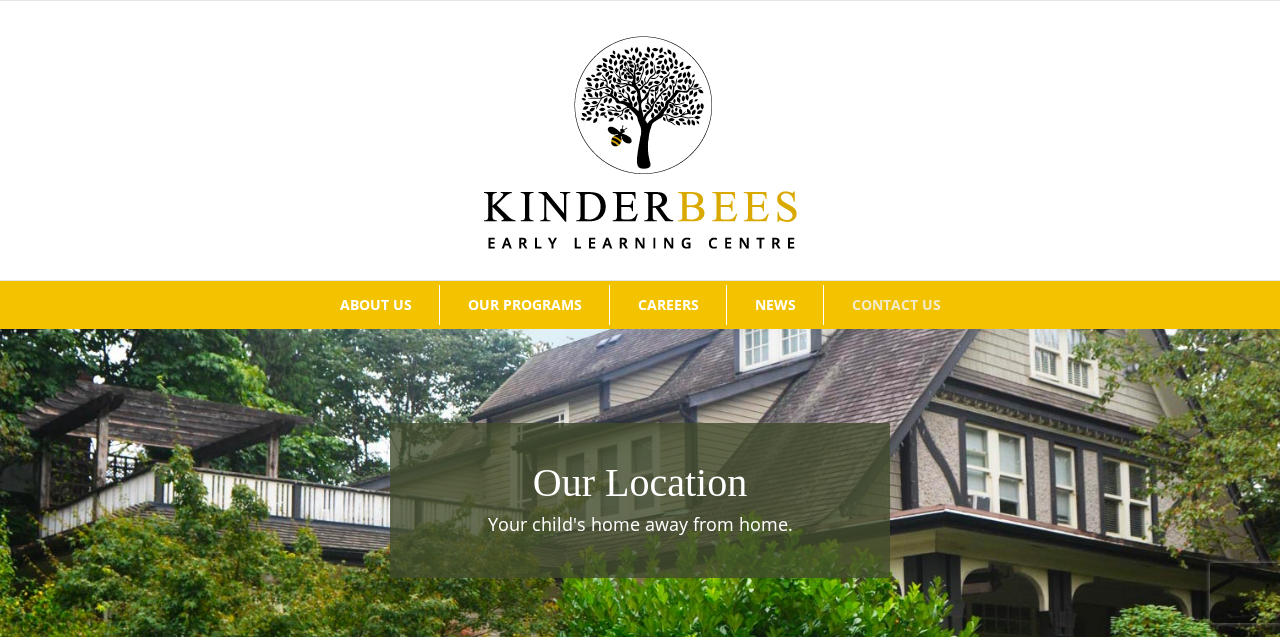 scroll, scrollTop: 0, scrollLeft: 0, axis: both 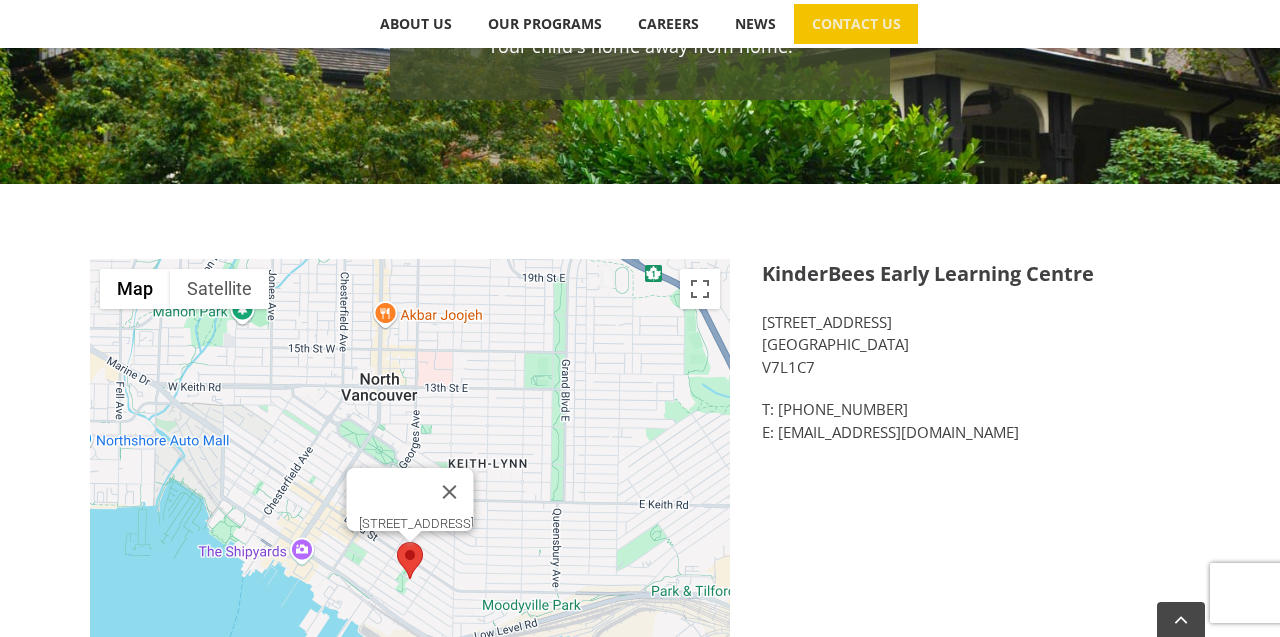 click on "[STREET_ADDRESS]" at bounding box center [416, 523] 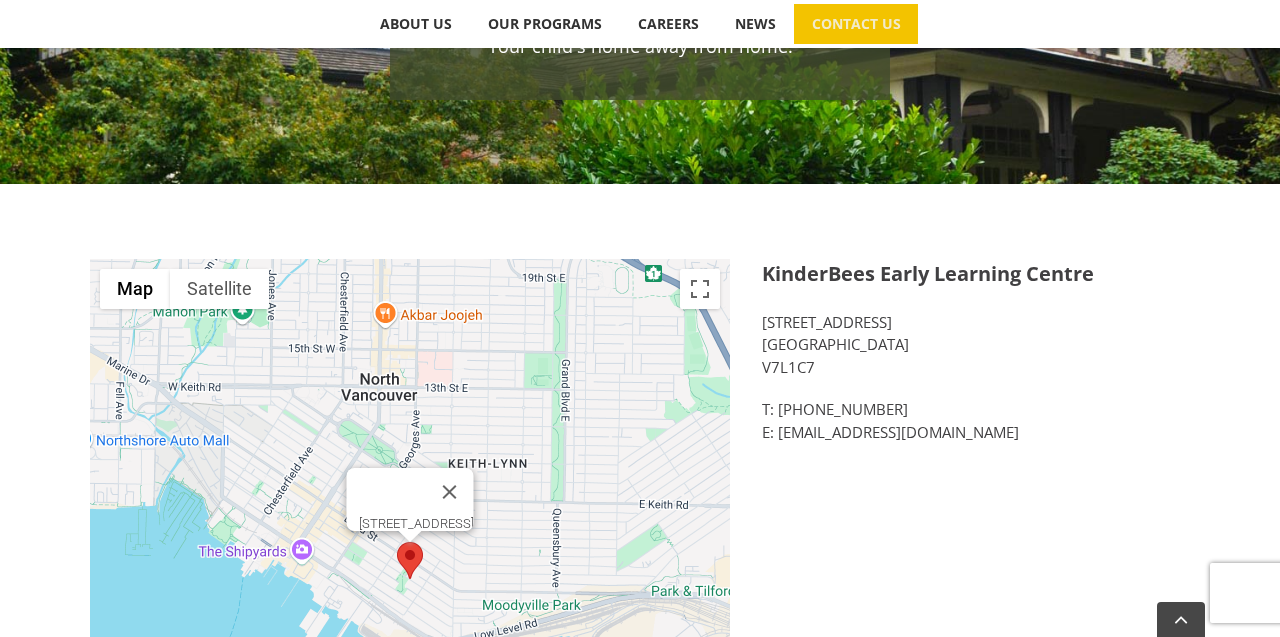 click at bounding box center (397, 542) 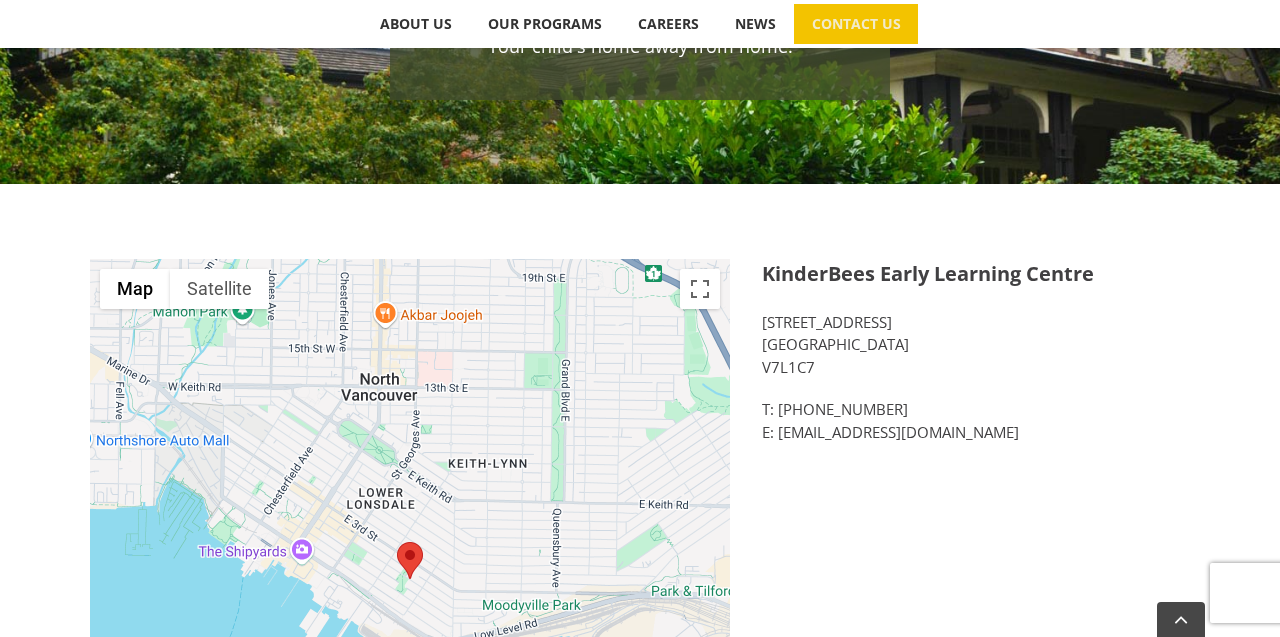 click at bounding box center (397, 542) 